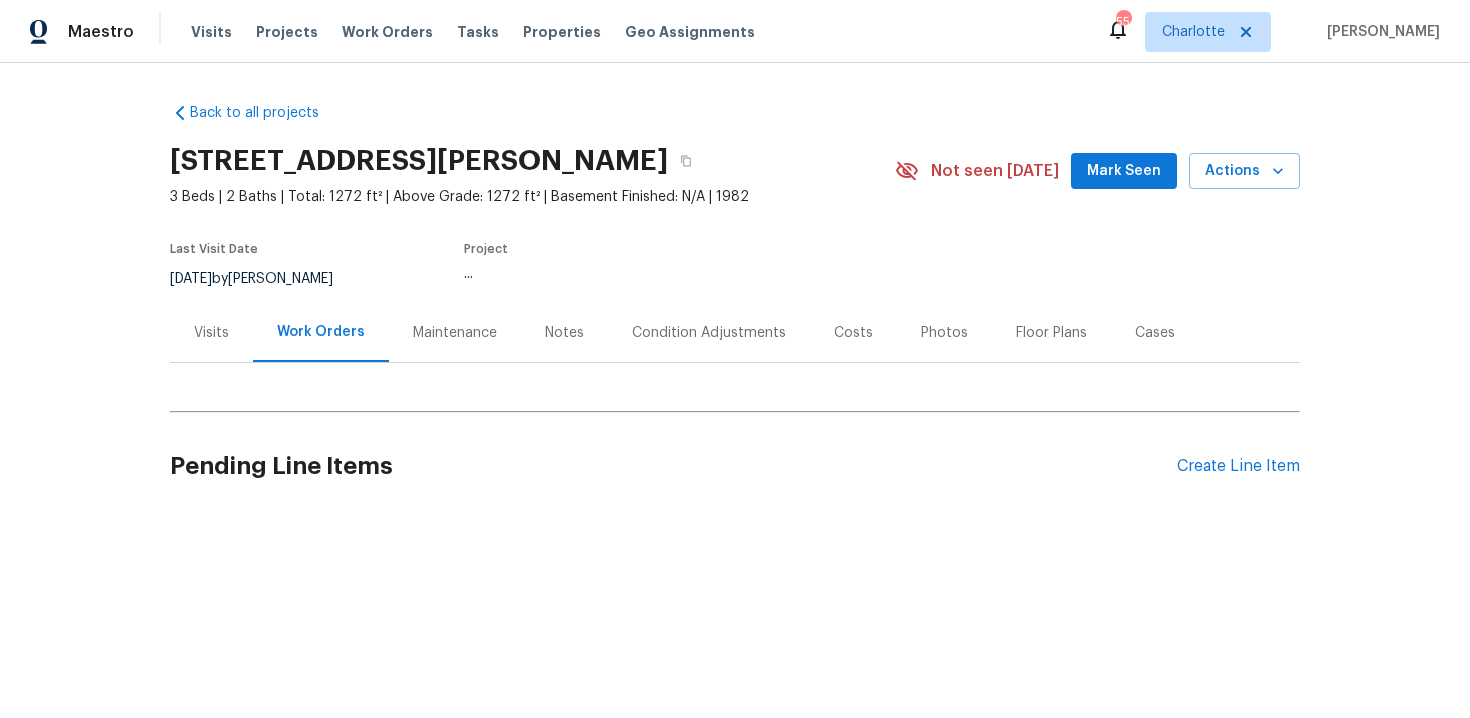 scroll, scrollTop: 0, scrollLeft: 0, axis: both 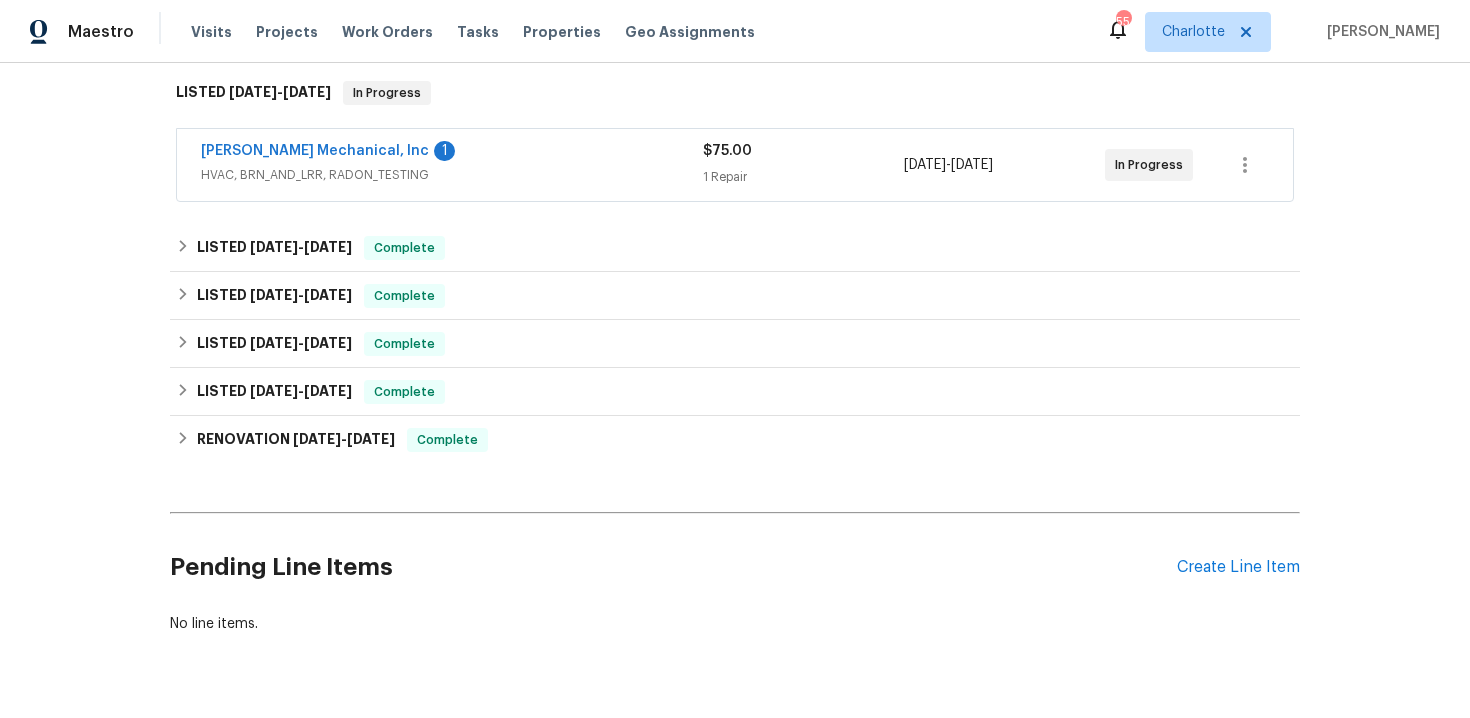 click on "JH Martin Mechanical, Inc 1" at bounding box center (452, 153) 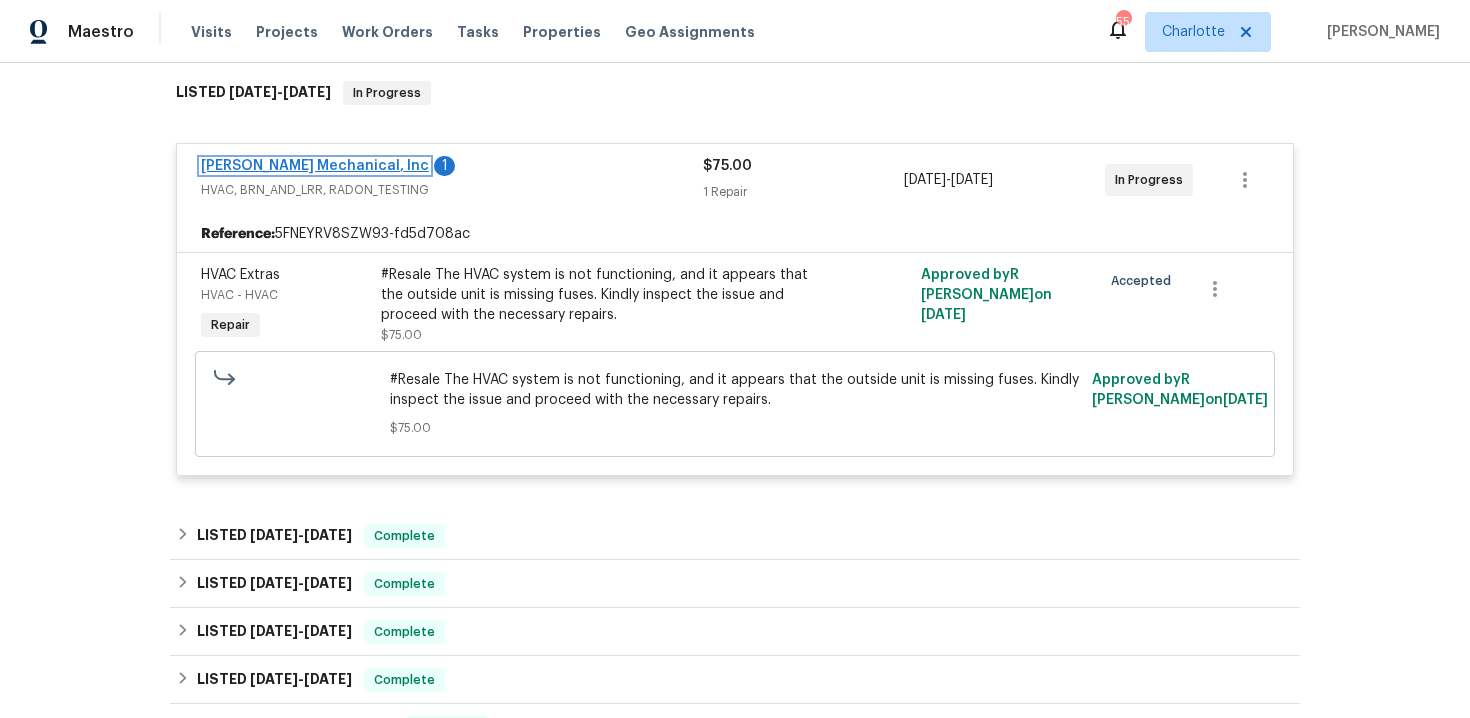 click on "JH Martin Mechanical, Inc" at bounding box center (315, 166) 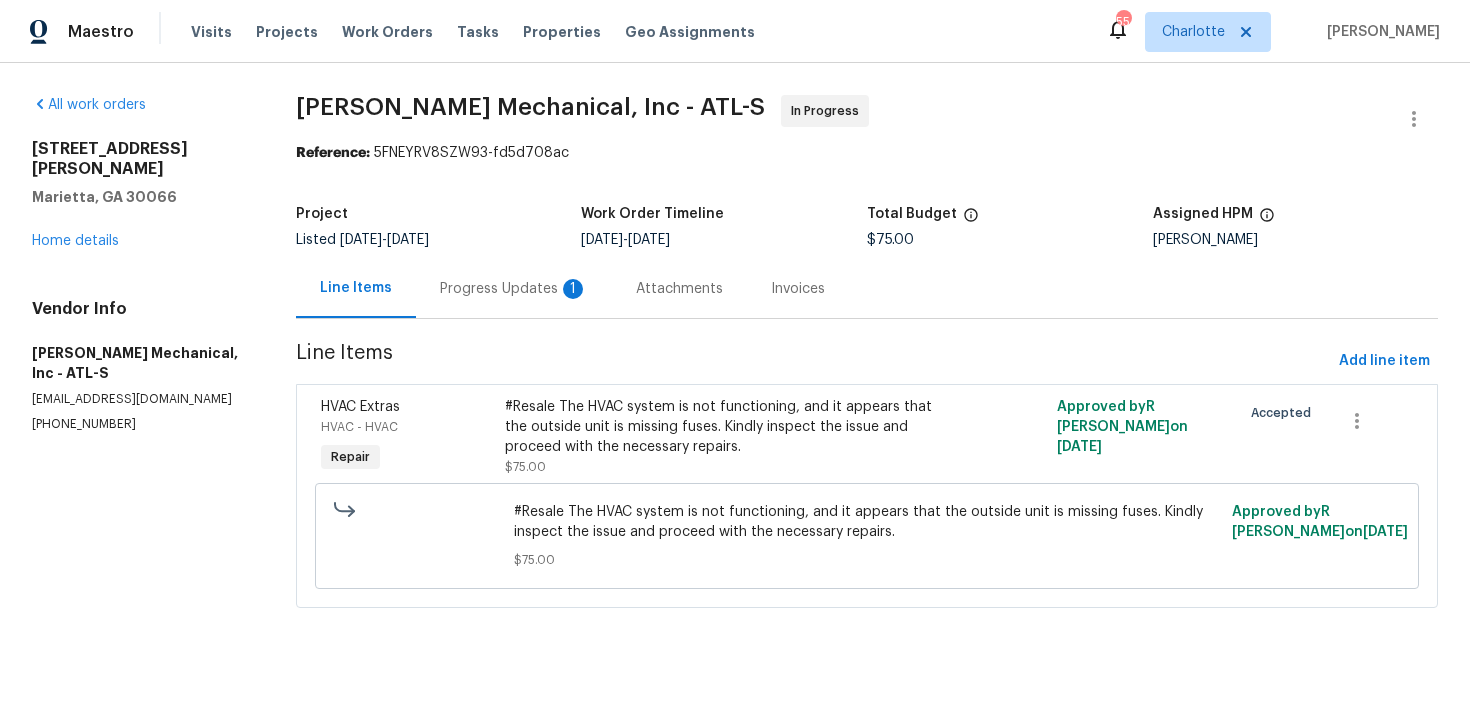 click on "Progress Updates 1" at bounding box center [514, 289] 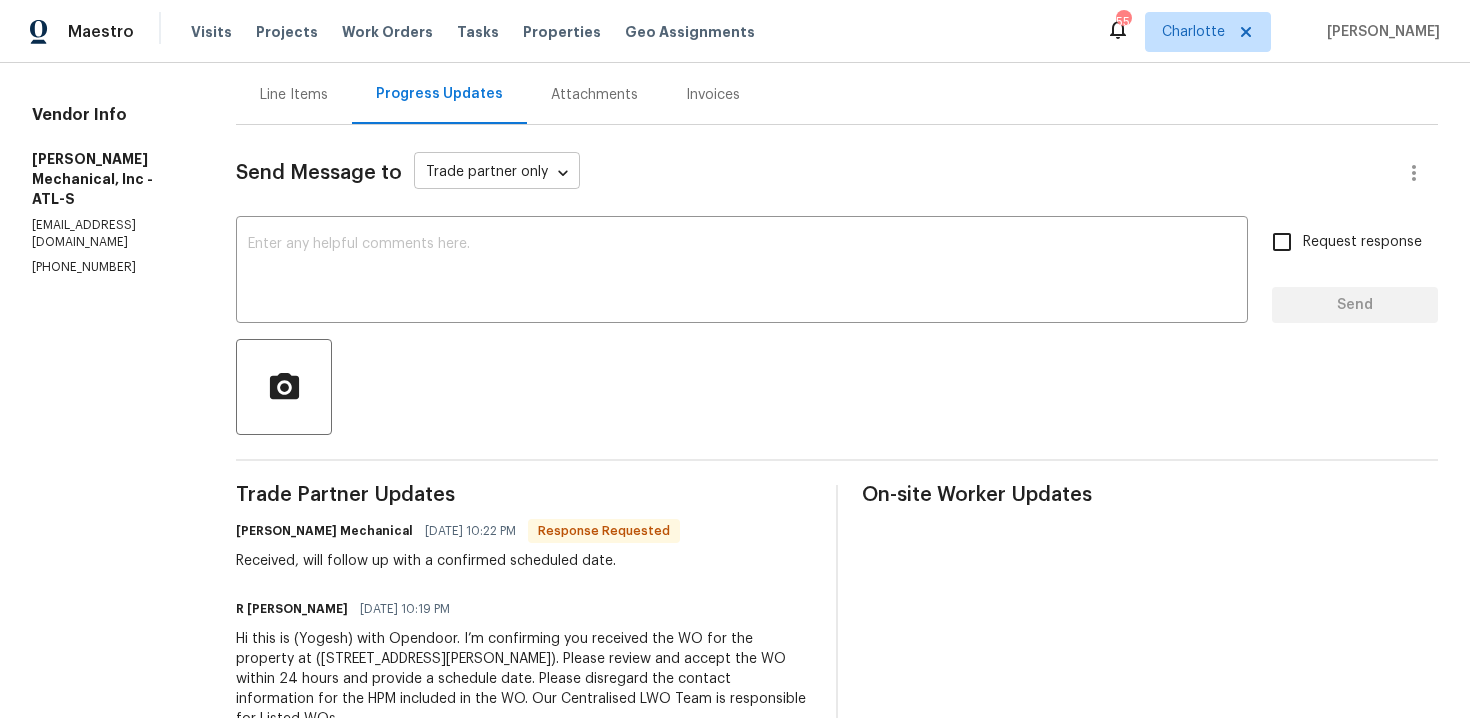 scroll, scrollTop: 261, scrollLeft: 0, axis: vertical 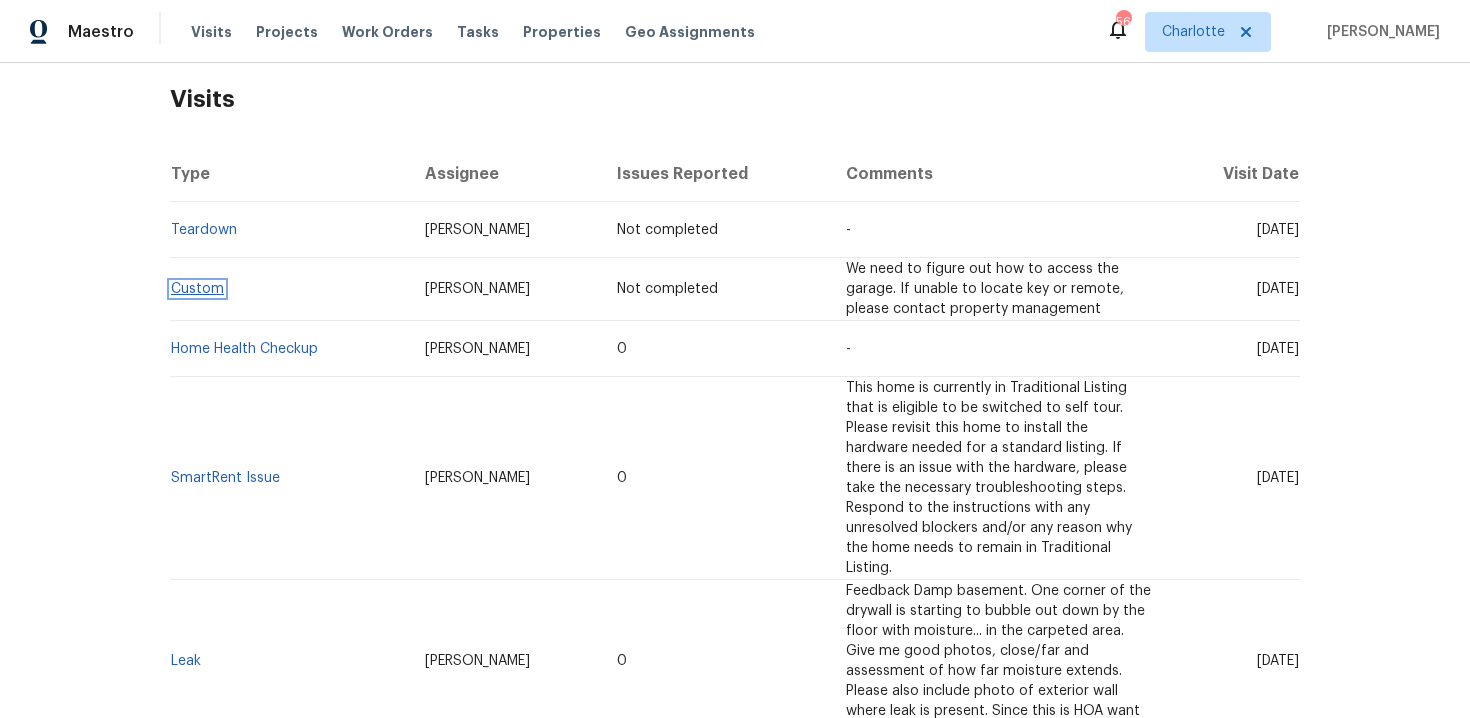 click on "Custom" at bounding box center (197, 289) 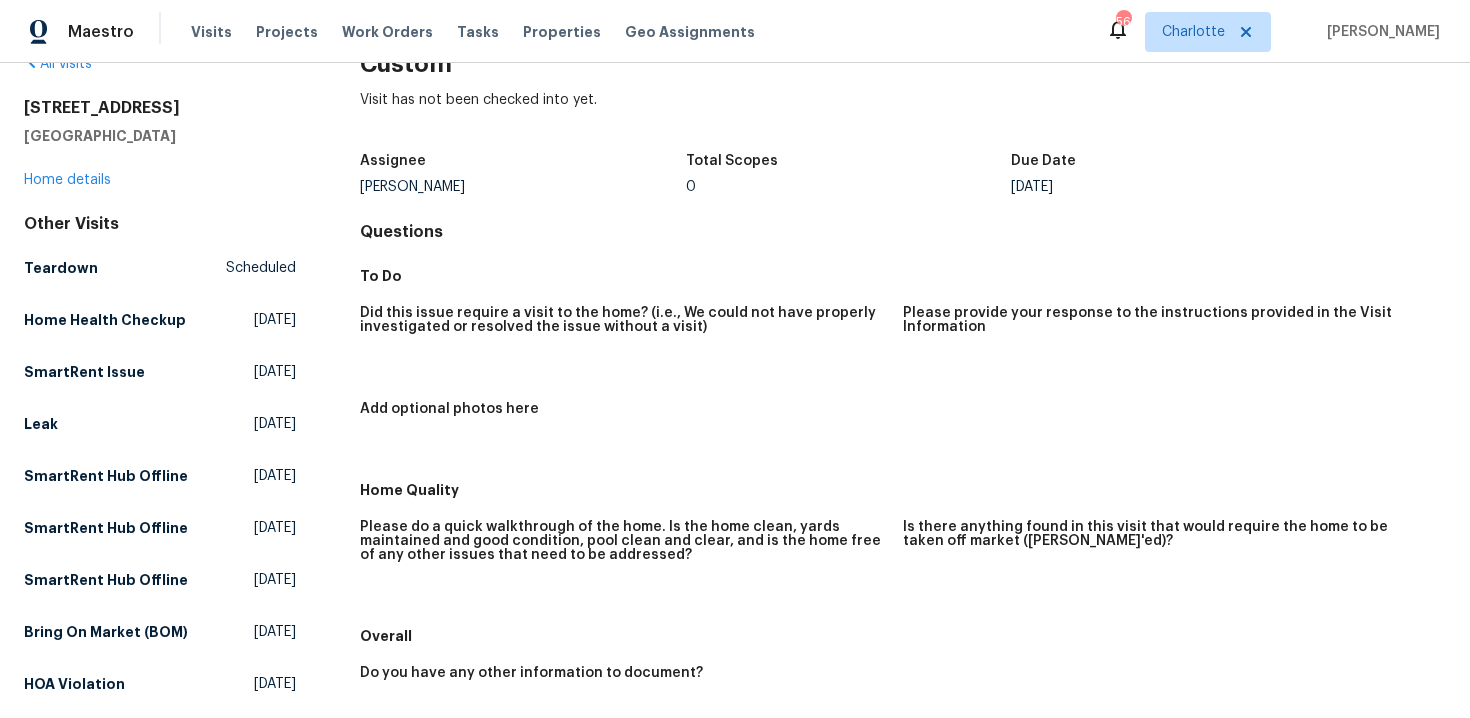 scroll, scrollTop: 0, scrollLeft: 0, axis: both 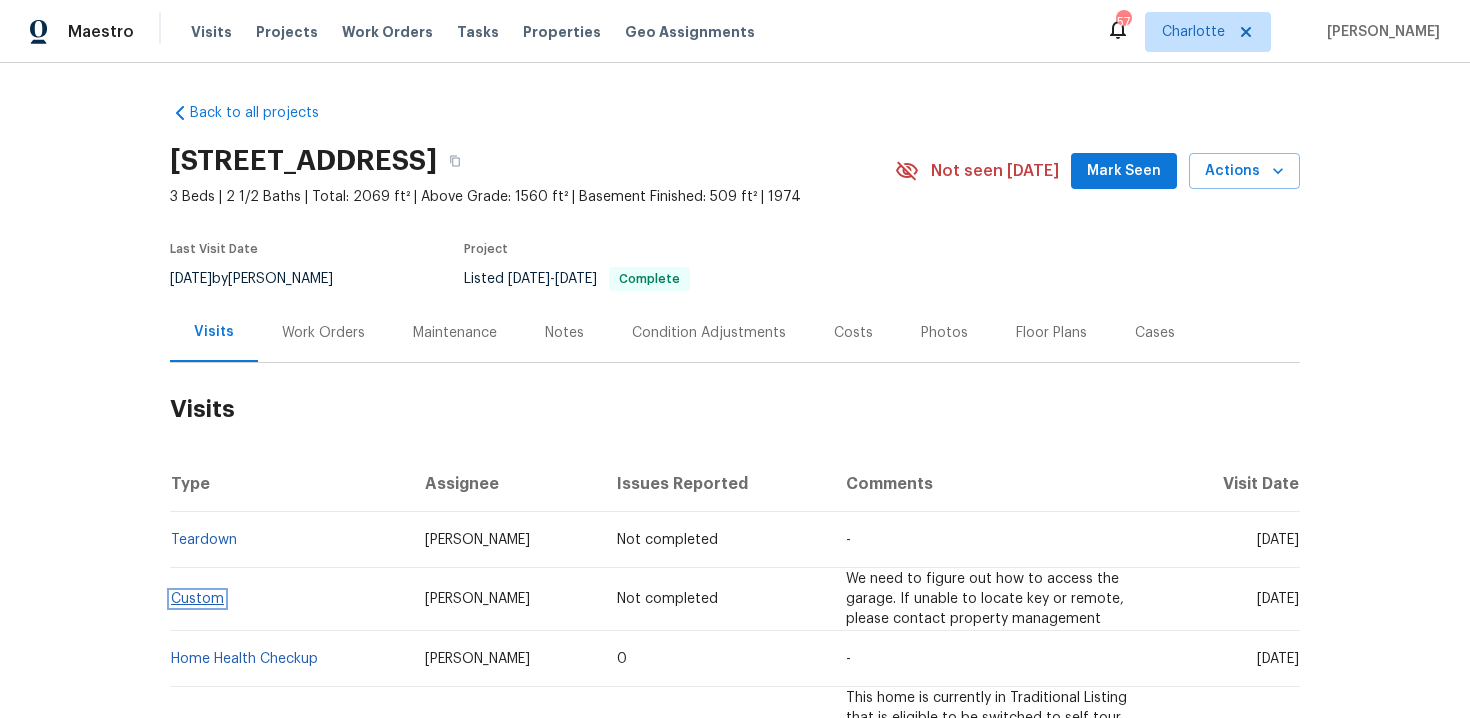 click on "Custom" at bounding box center (197, 599) 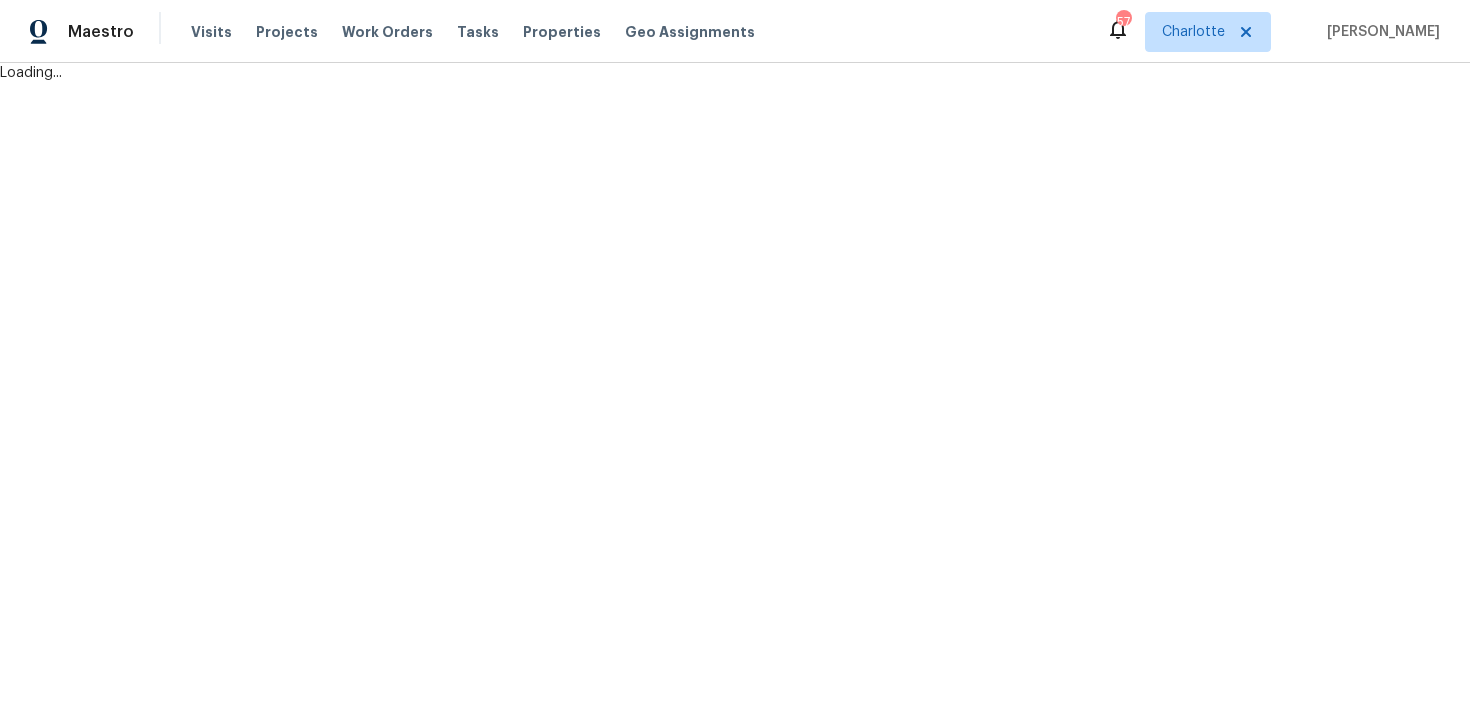 click on "Maestro Visits Projects Work Orders Tasks Properties Geo Assignments 57 Charlotte Srinivasan N Loading..." at bounding box center [735, 41] 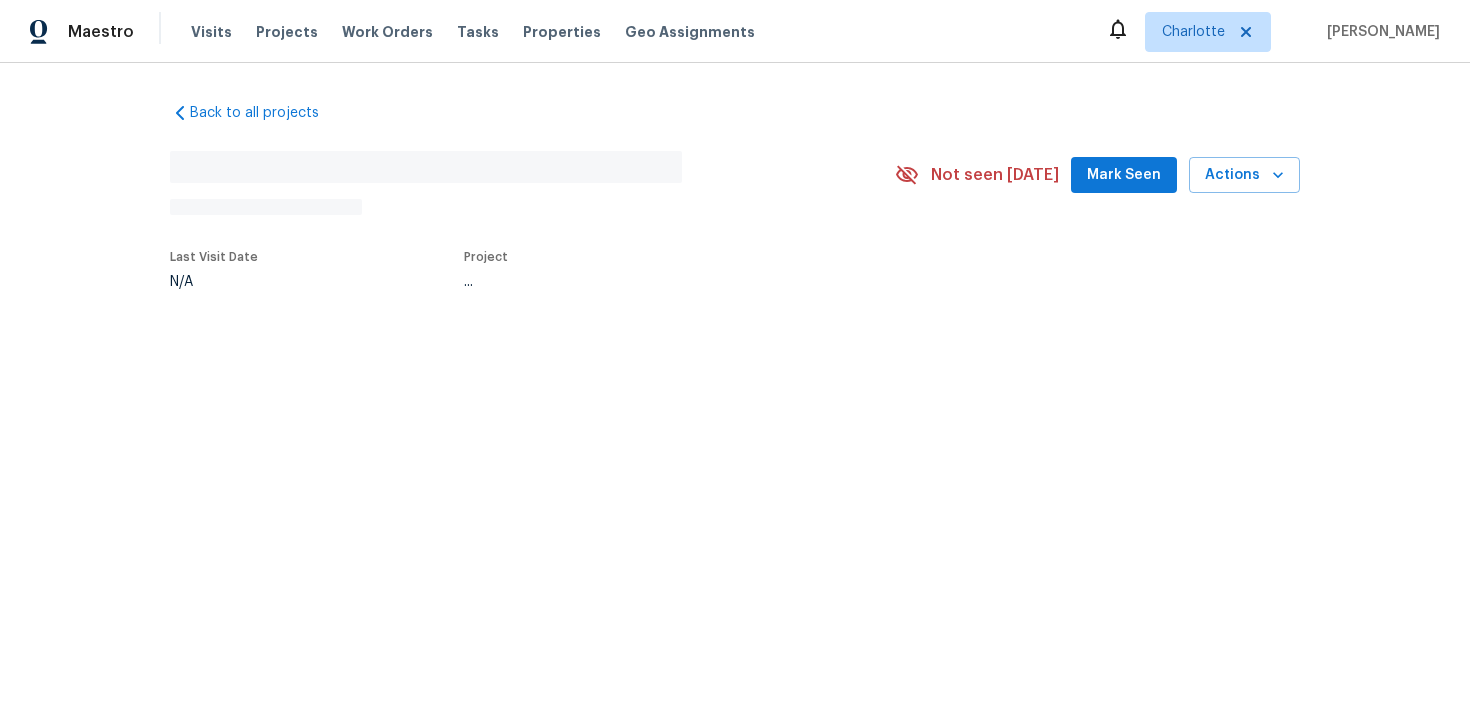scroll, scrollTop: 0, scrollLeft: 0, axis: both 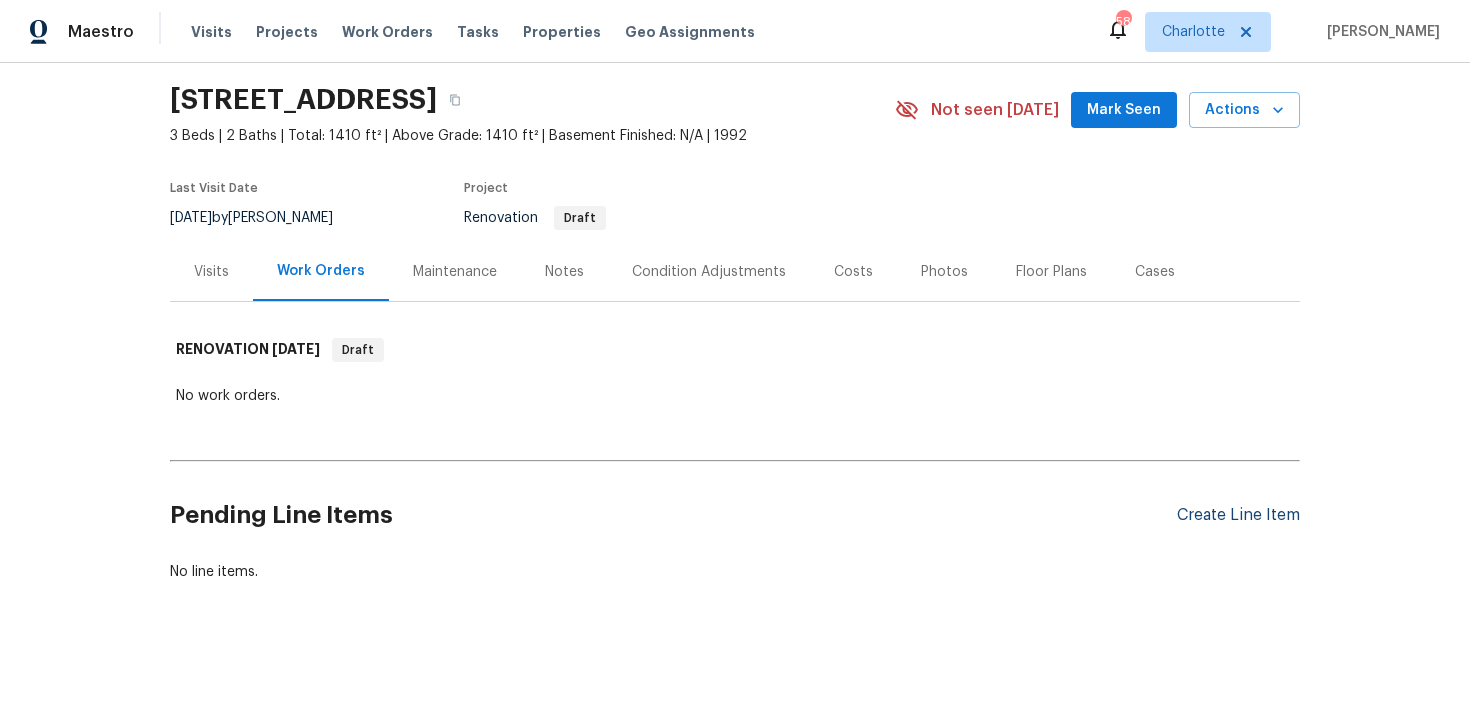 click on "Create Line Item" at bounding box center [1238, 515] 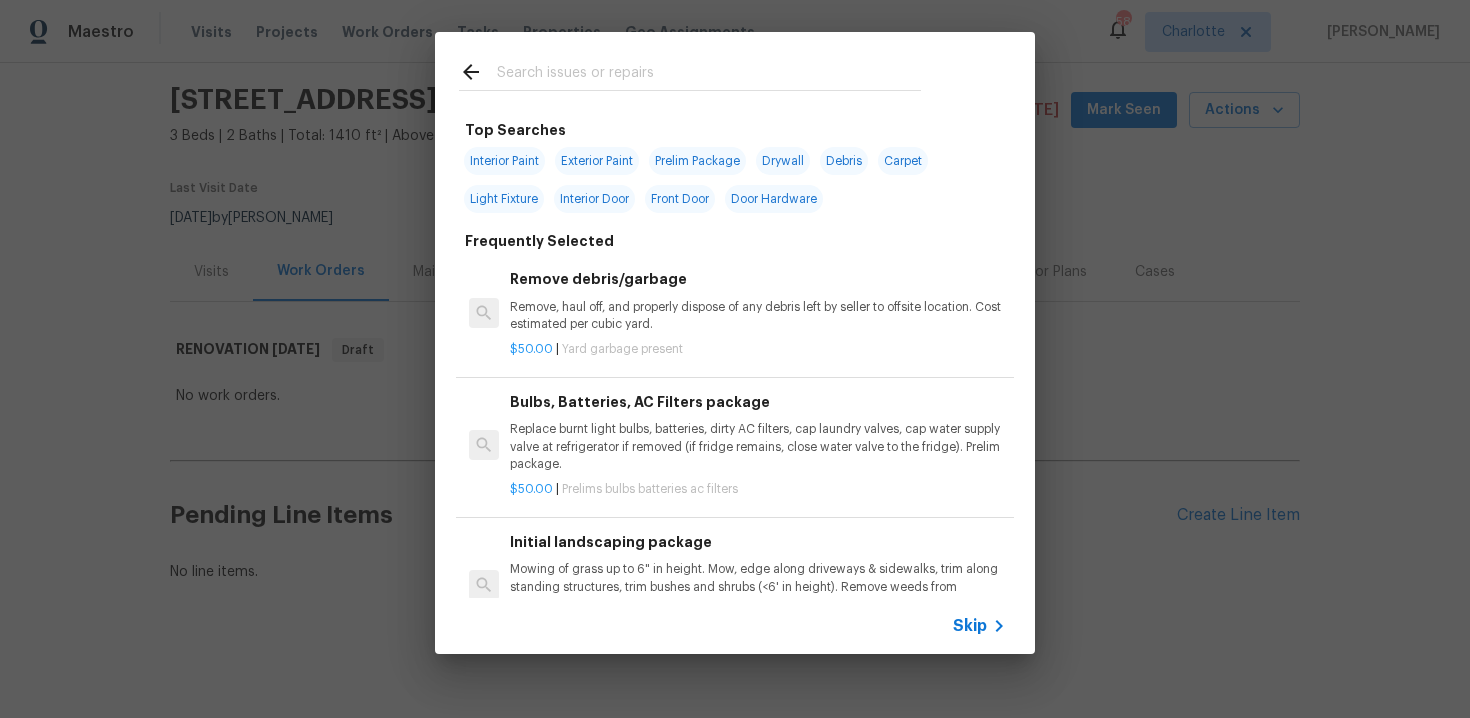 click on "Skip" at bounding box center (970, 626) 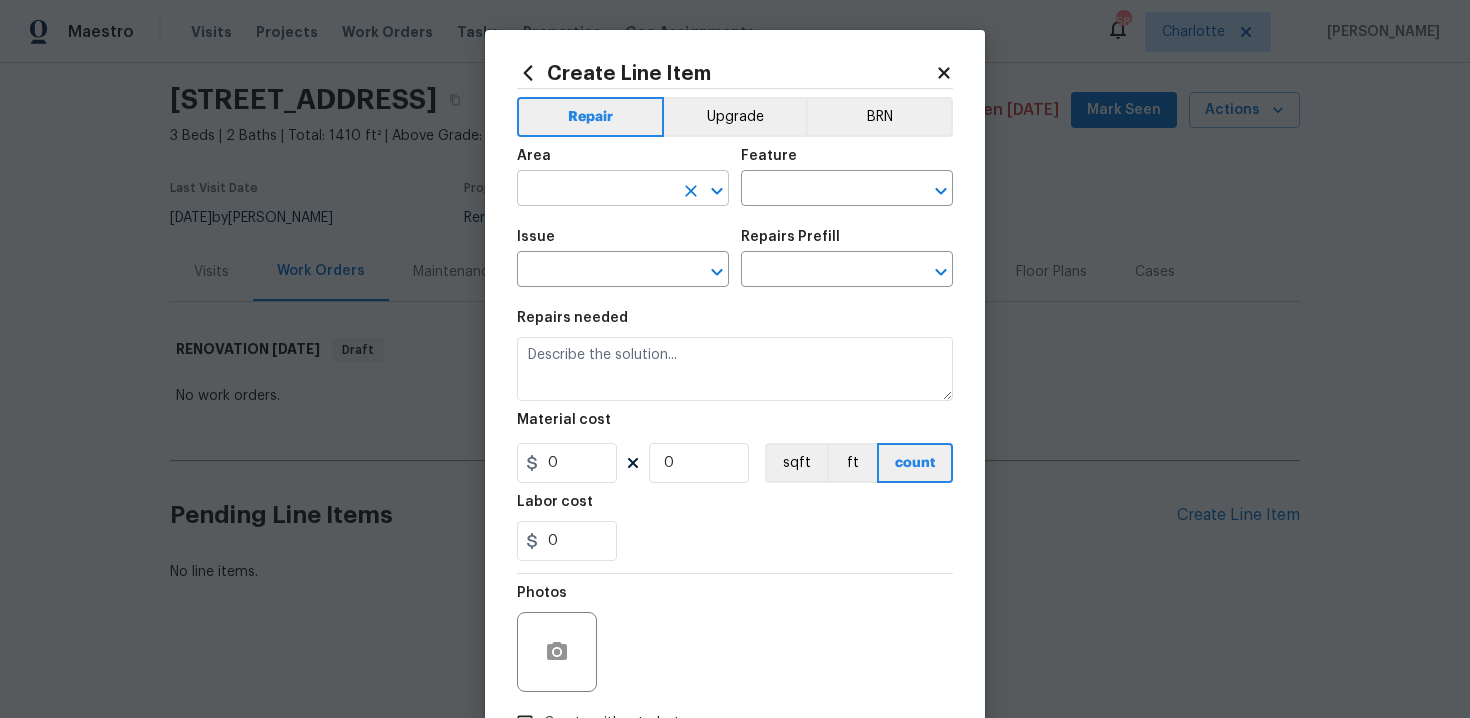 click at bounding box center [595, 190] 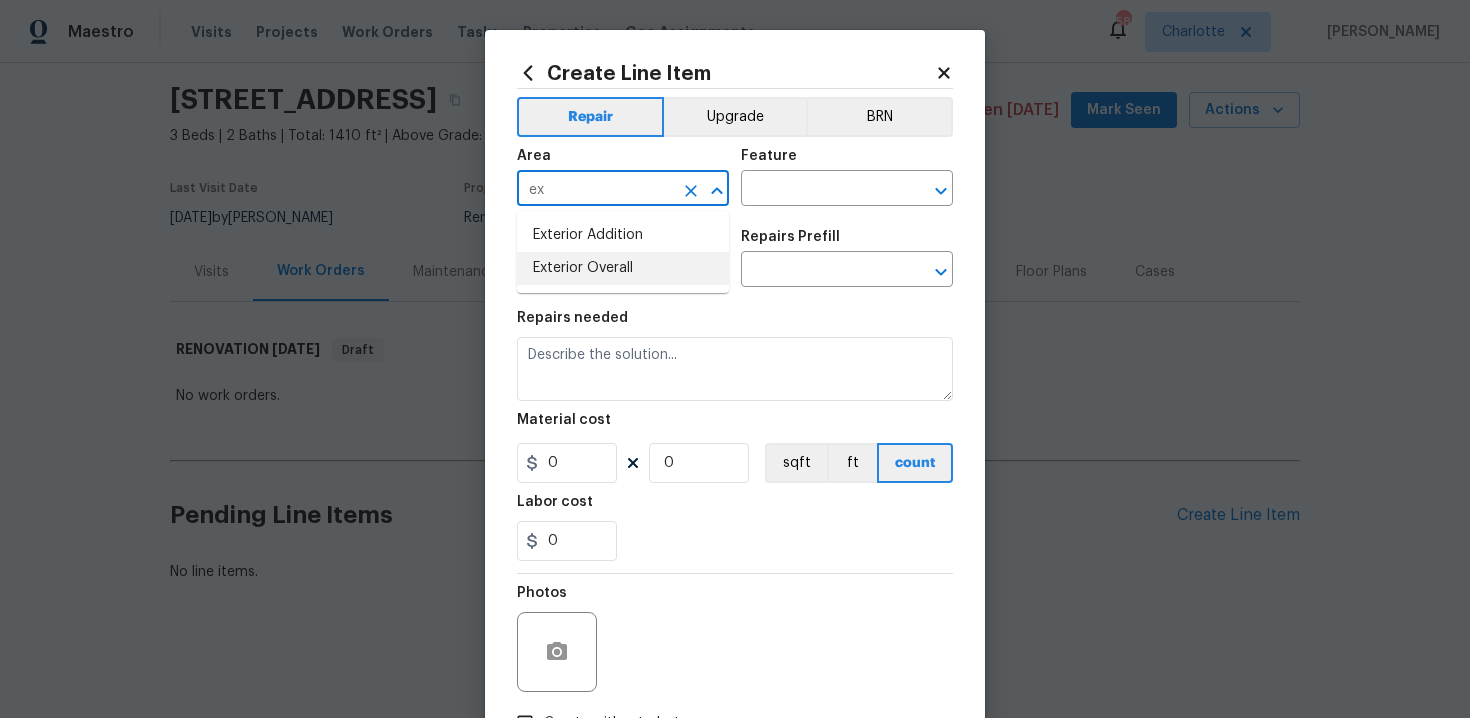 click on "Exterior Overall" at bounding box center [623, 268] 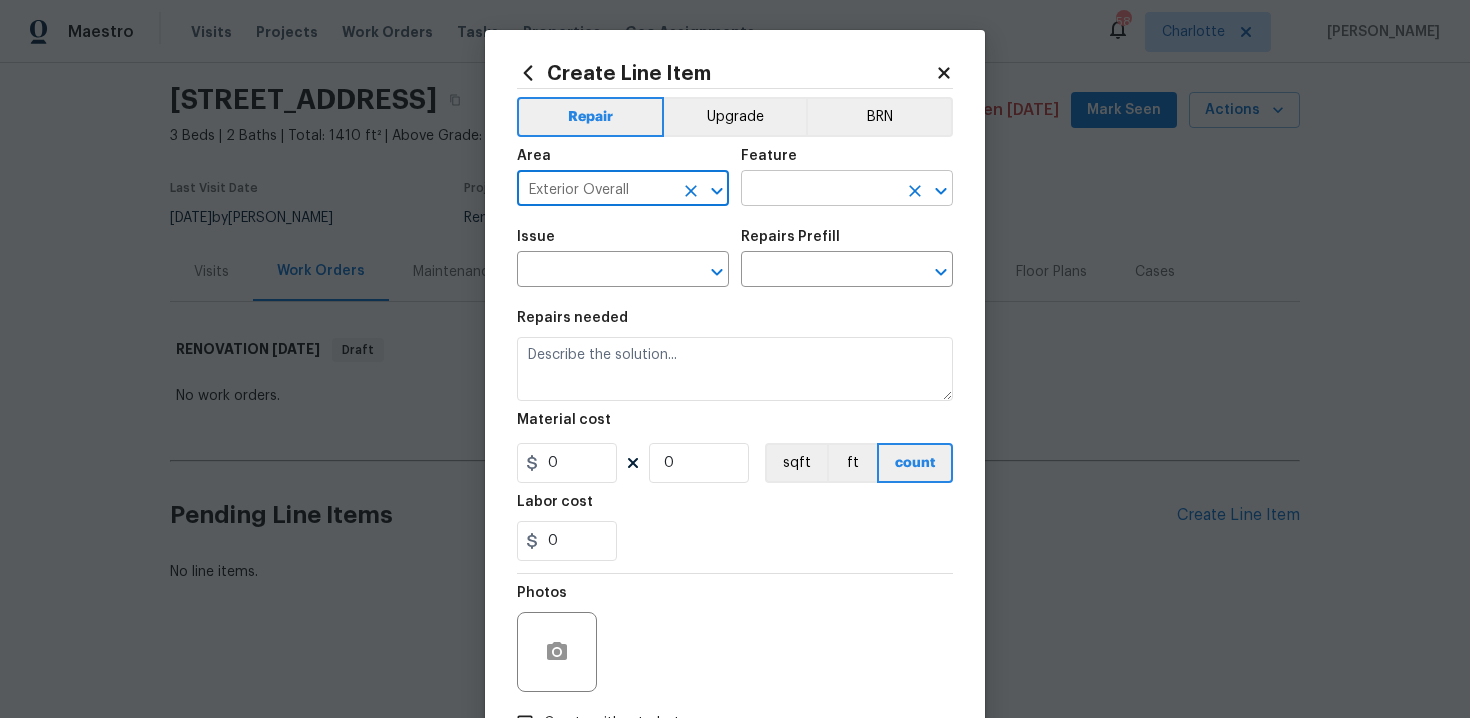 type on "Exterior Overall" 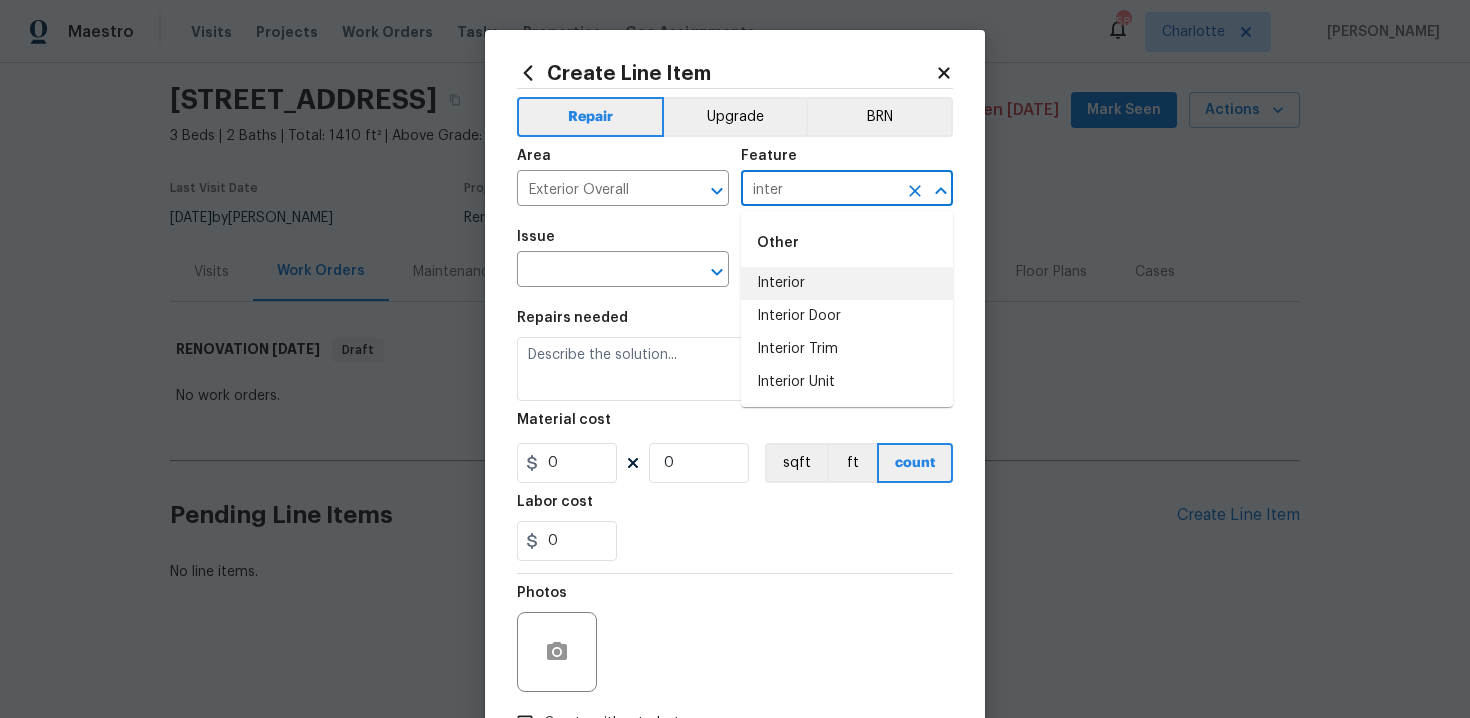 click on "Interior" at bounding box center [847, 283] 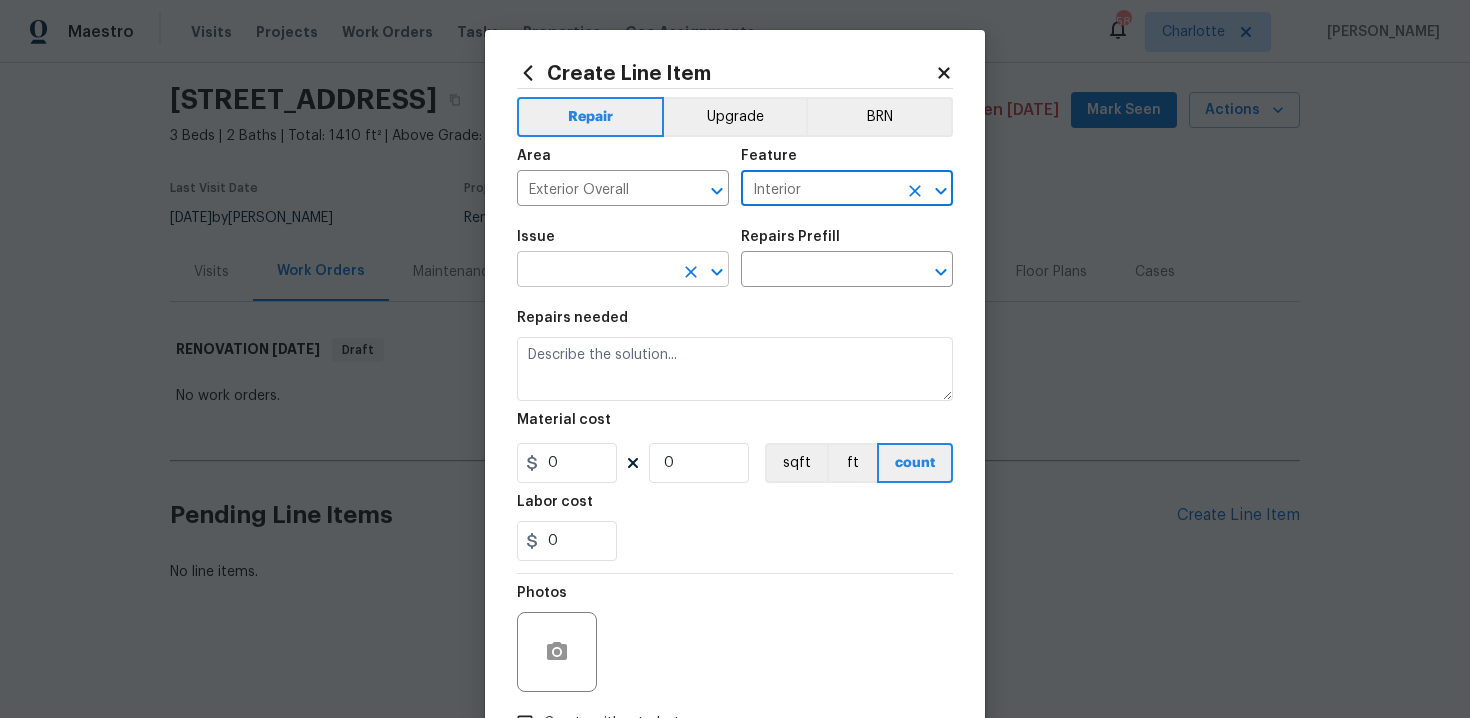 type on "Interior" 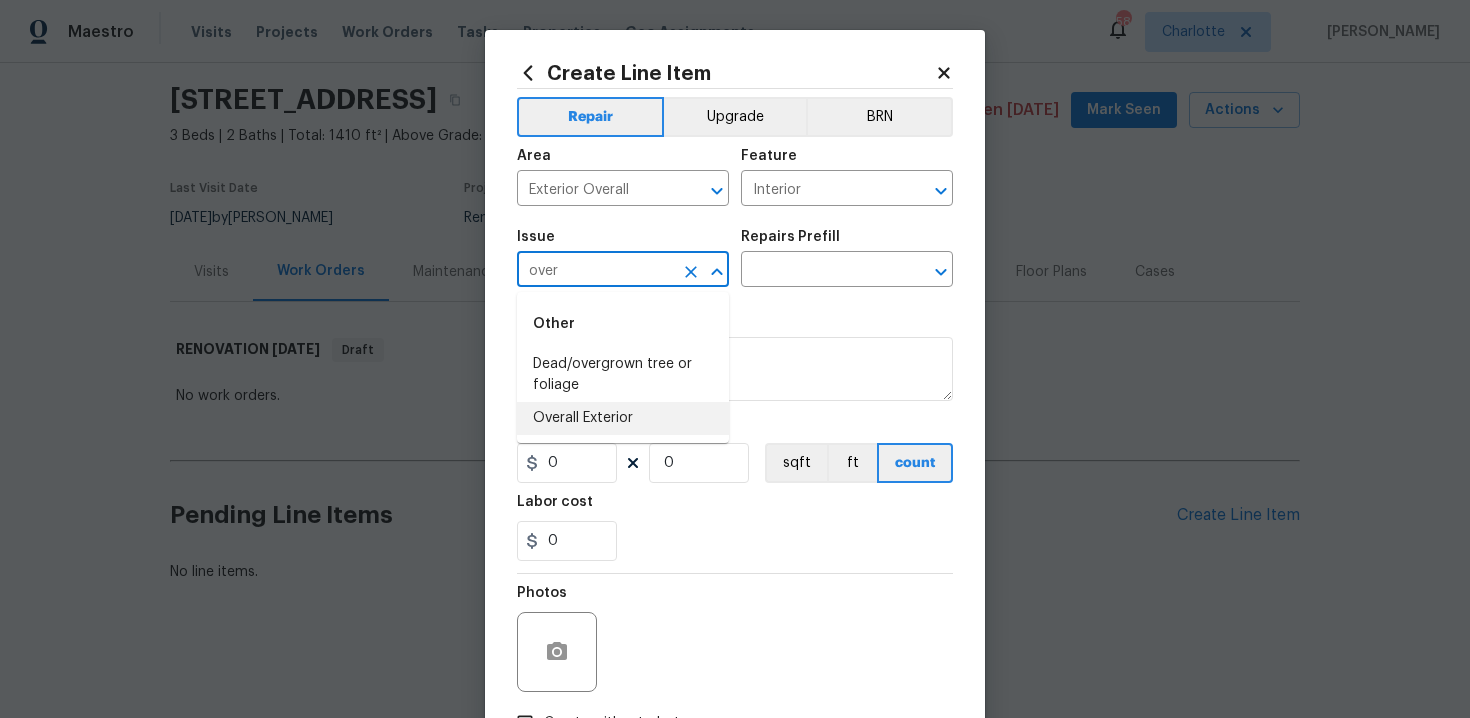click on "Overall Exterior" at bounding box center [623, 418] 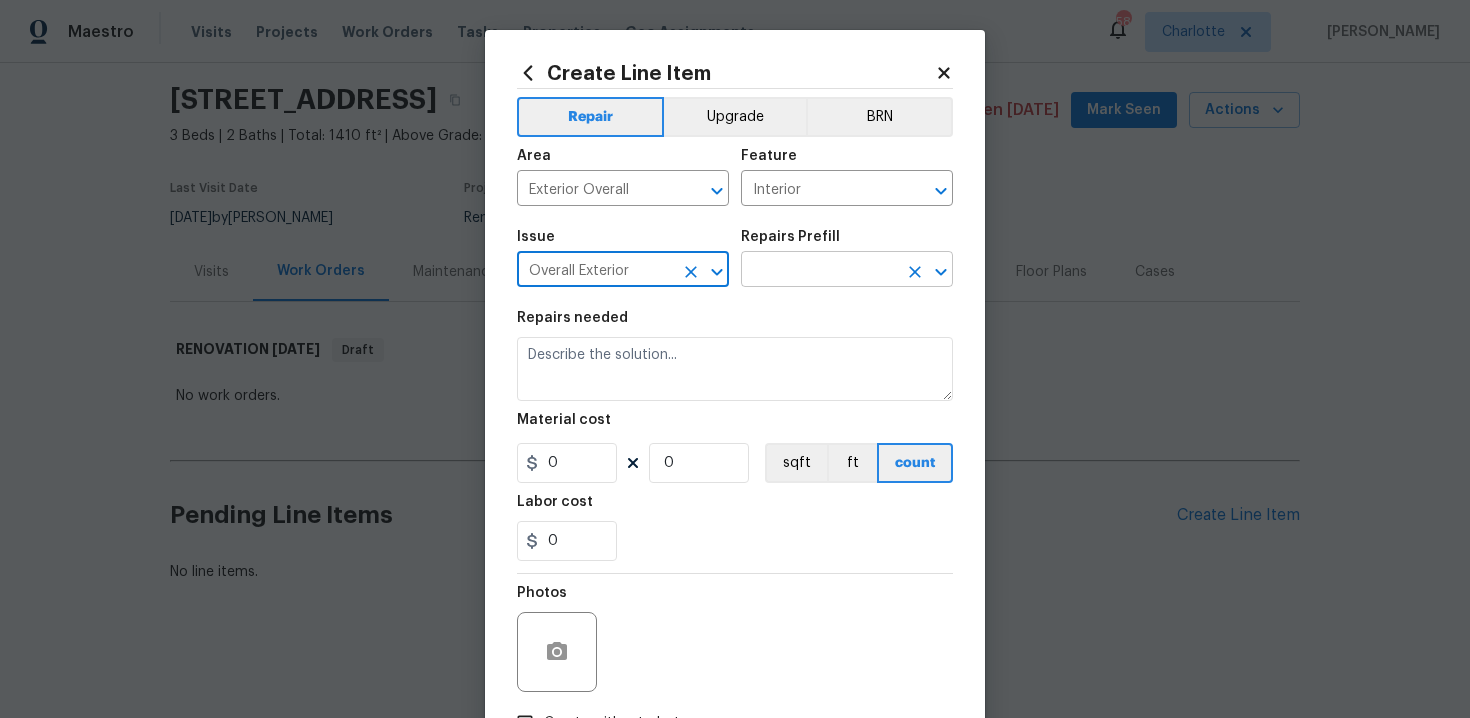 type on "Overall Exterior" 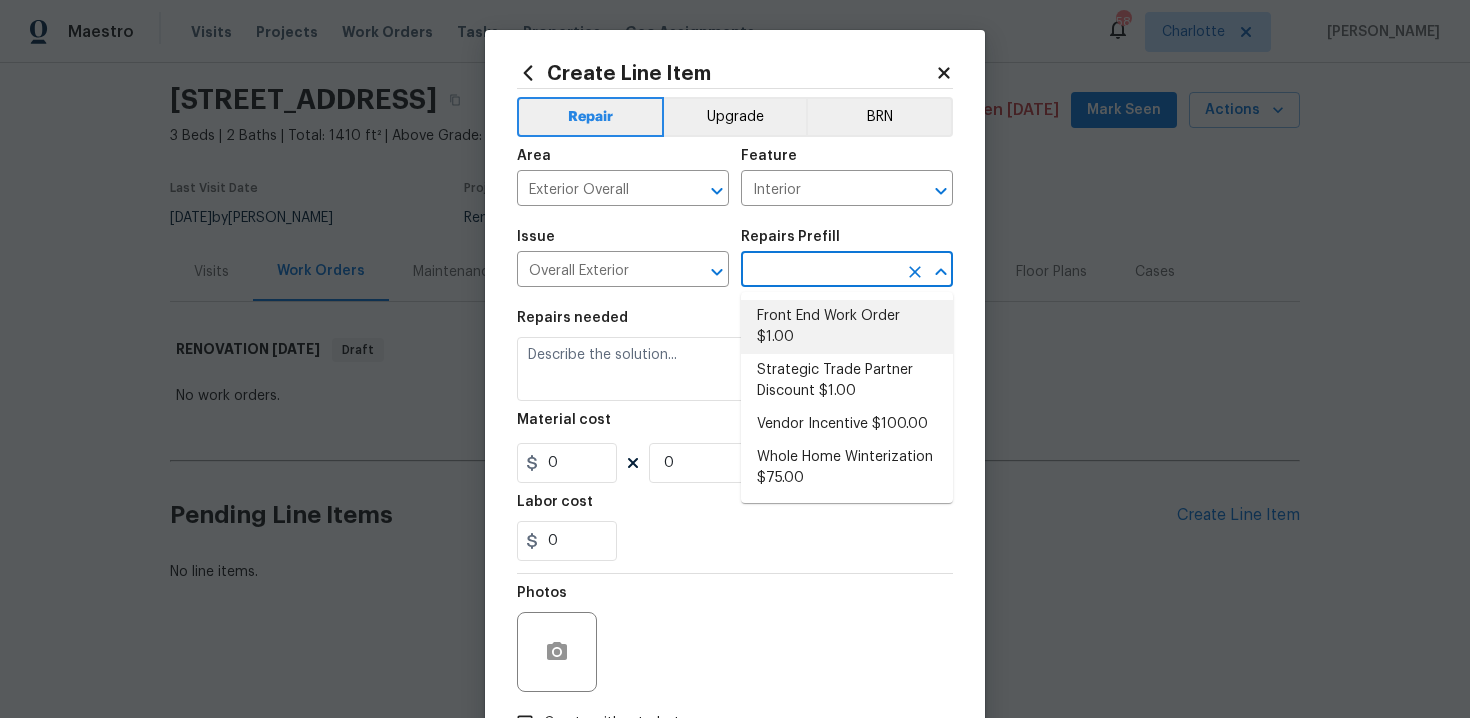click on "Front End Work Order $1.00" at bounding box center [847, 327] 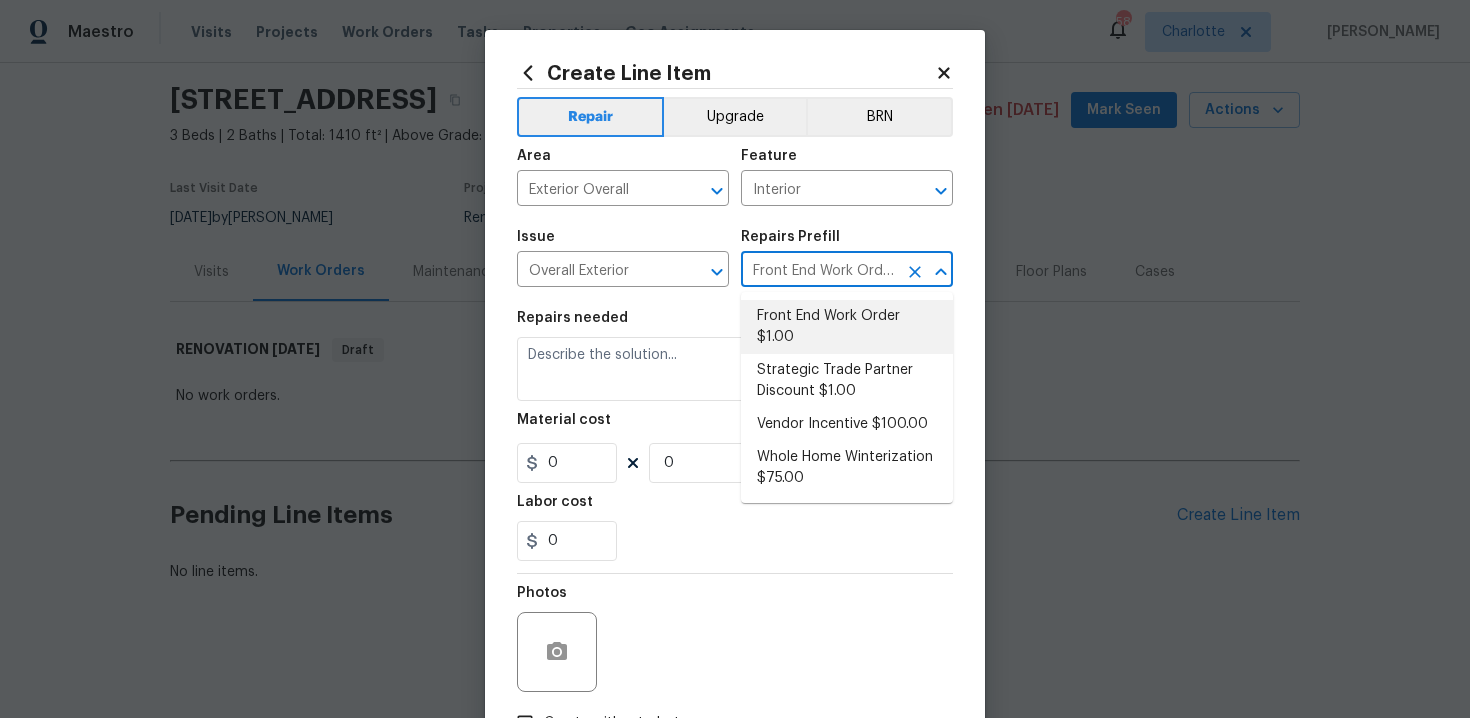 type on "Placeholder line item for the creation of front end work orders." 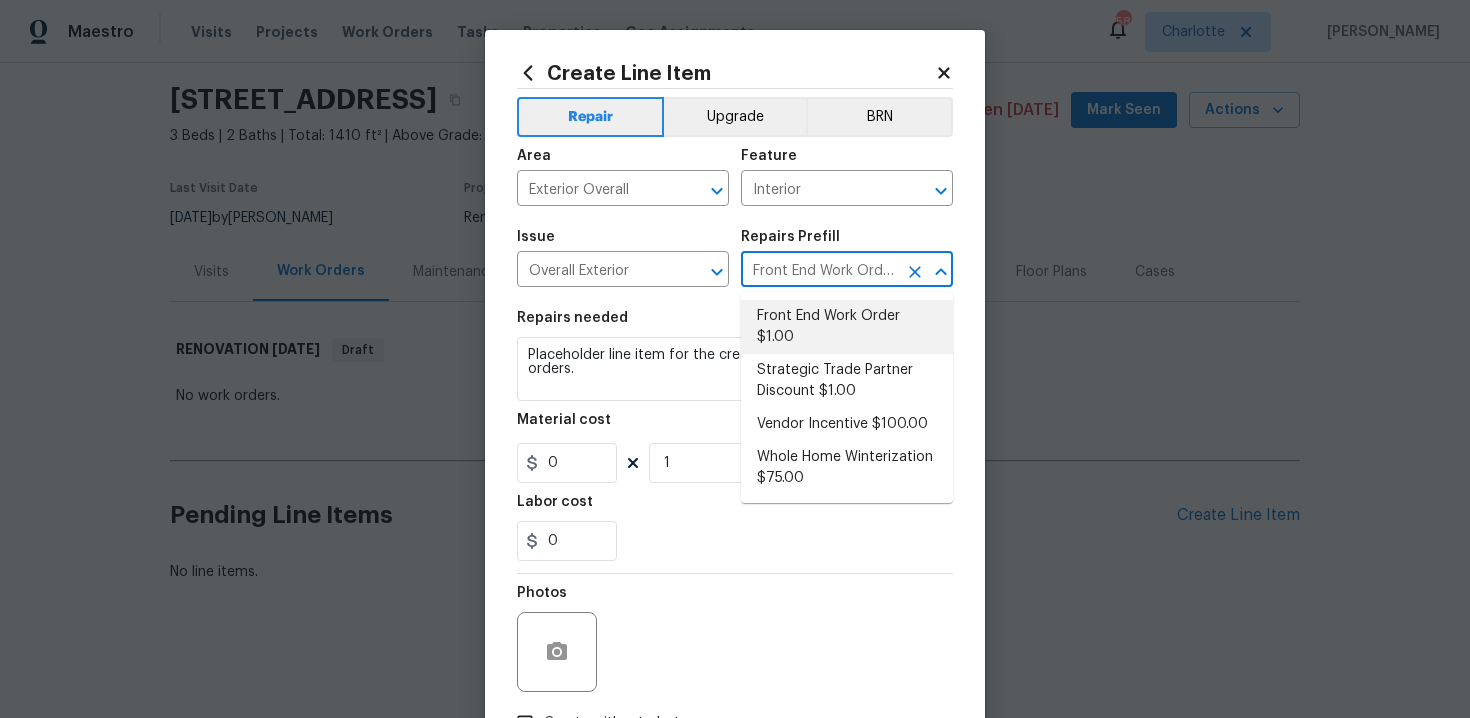 type on "1" 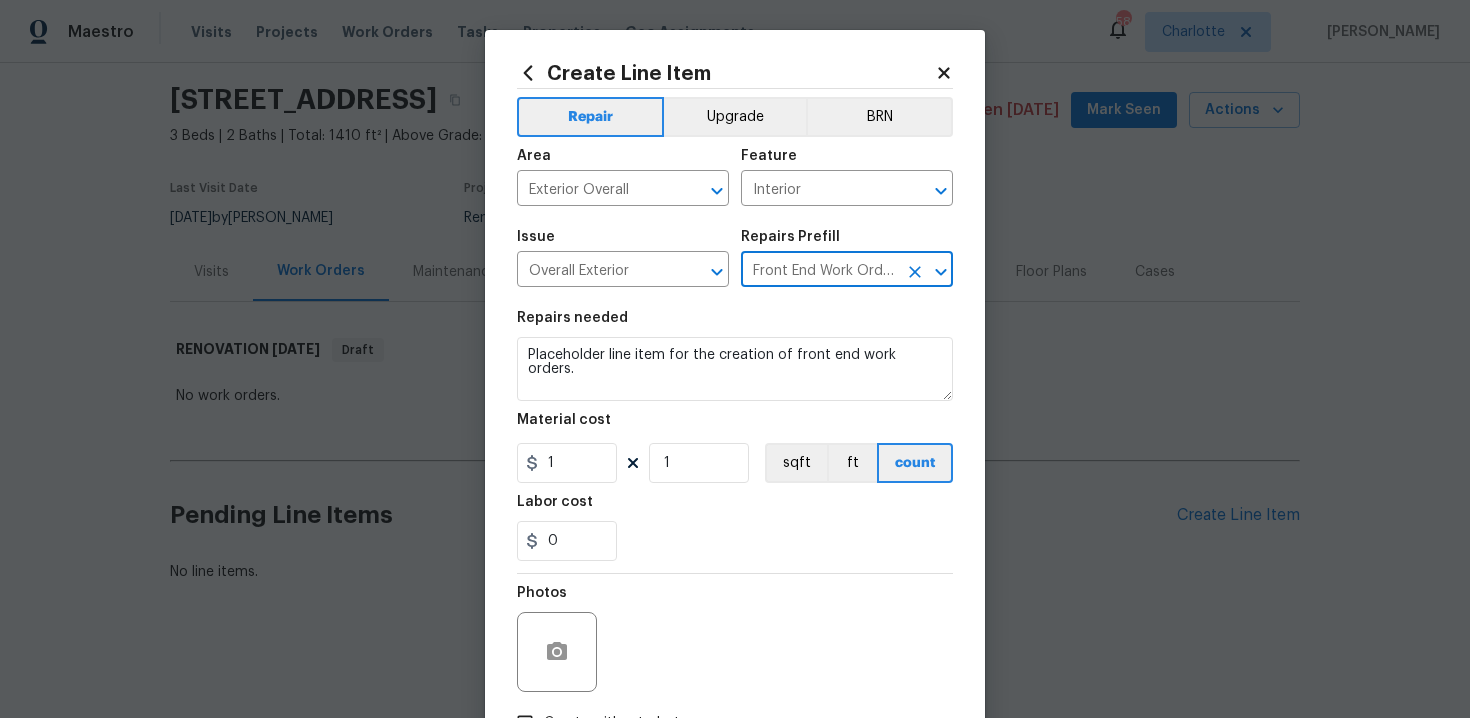 scroll, scrollTop: 144, scrollLeft: 0, axis: vertical 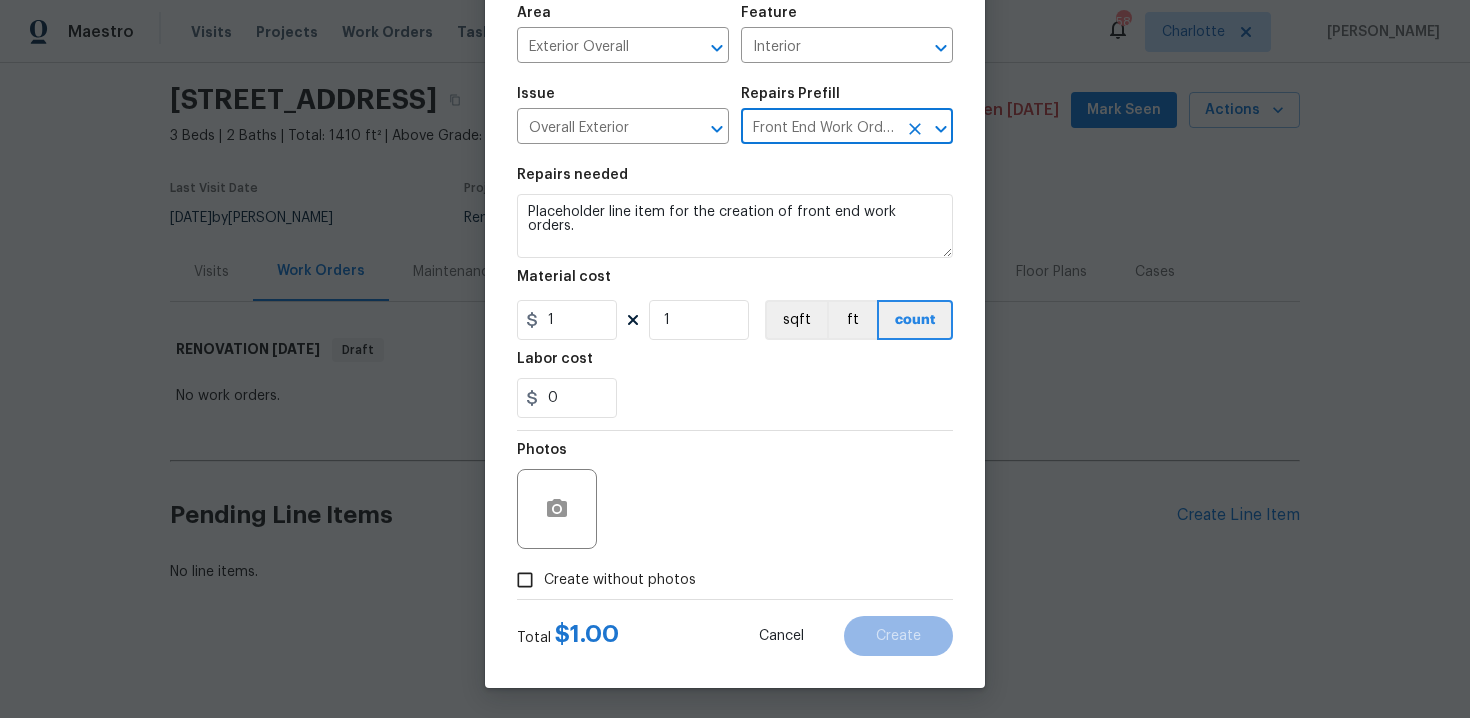 click on "Create without photos" at bounding box center (601, 580) 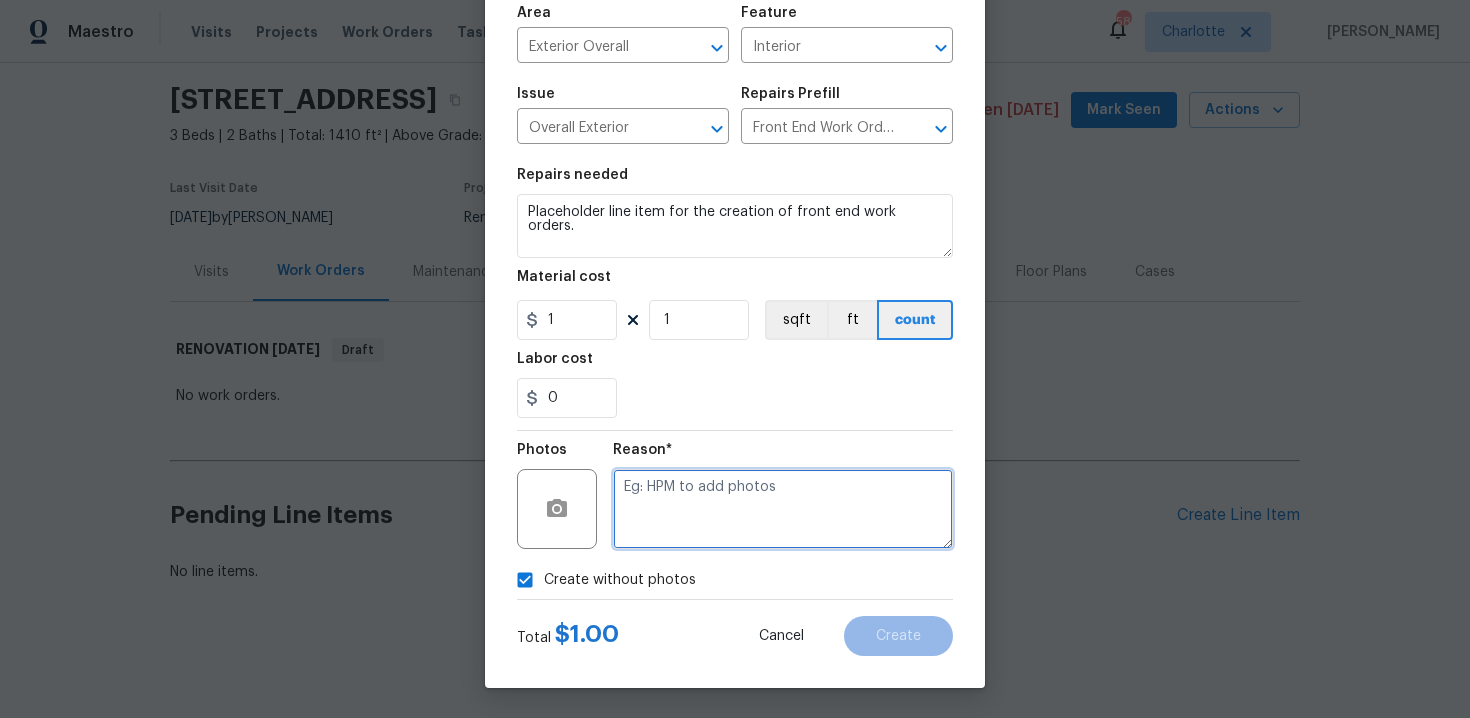 click at bounding box center [783, 509] 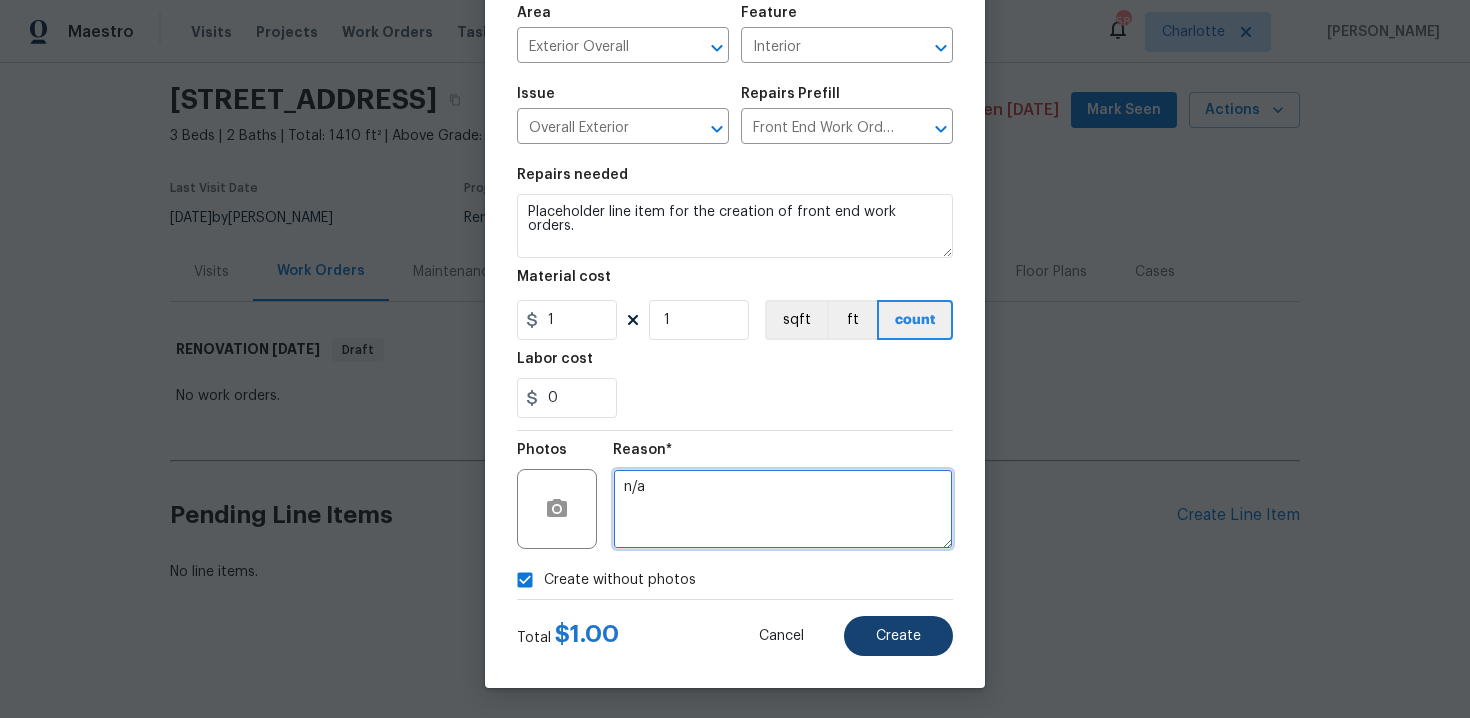 type on "n/a" 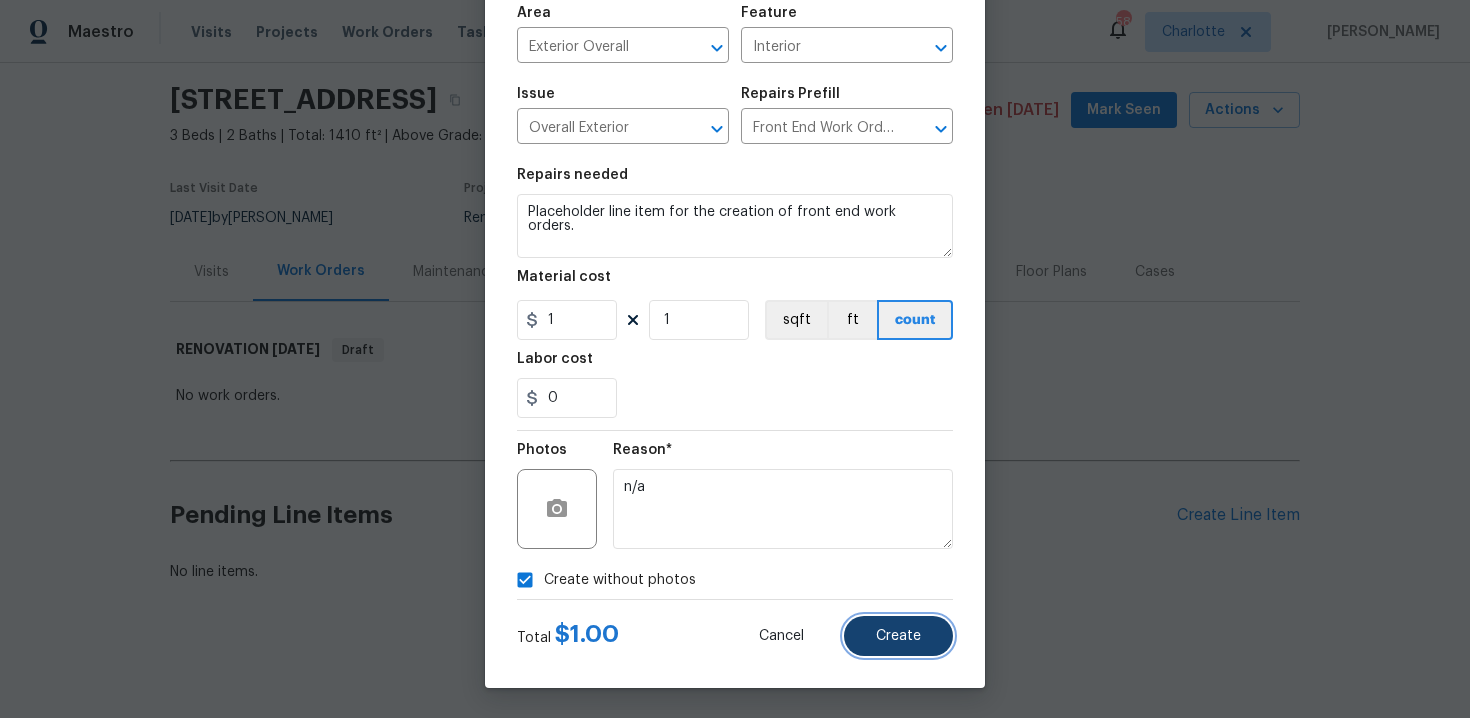 click on "Create" at bounding box center (898, 636) 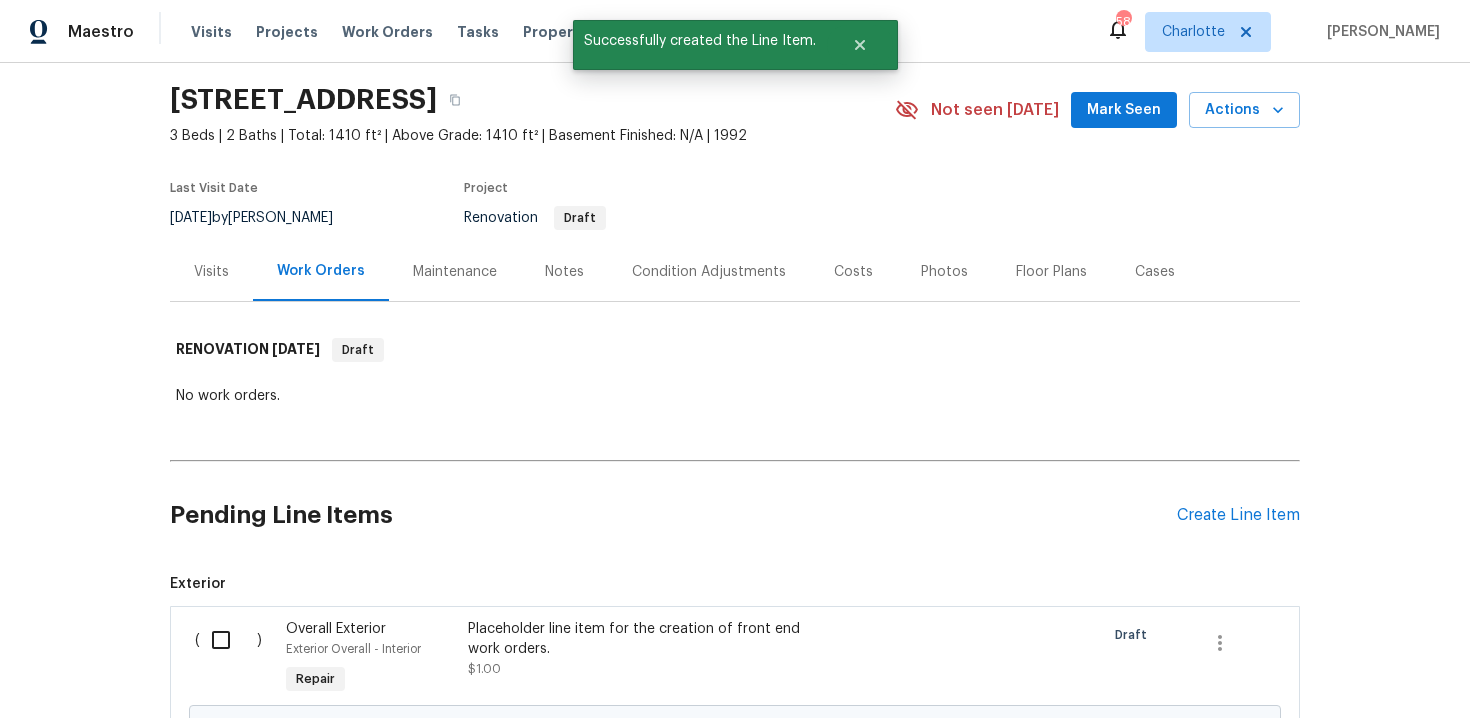 scroll, scrollTop: 289, scrollLeft: 0, axis: vertical 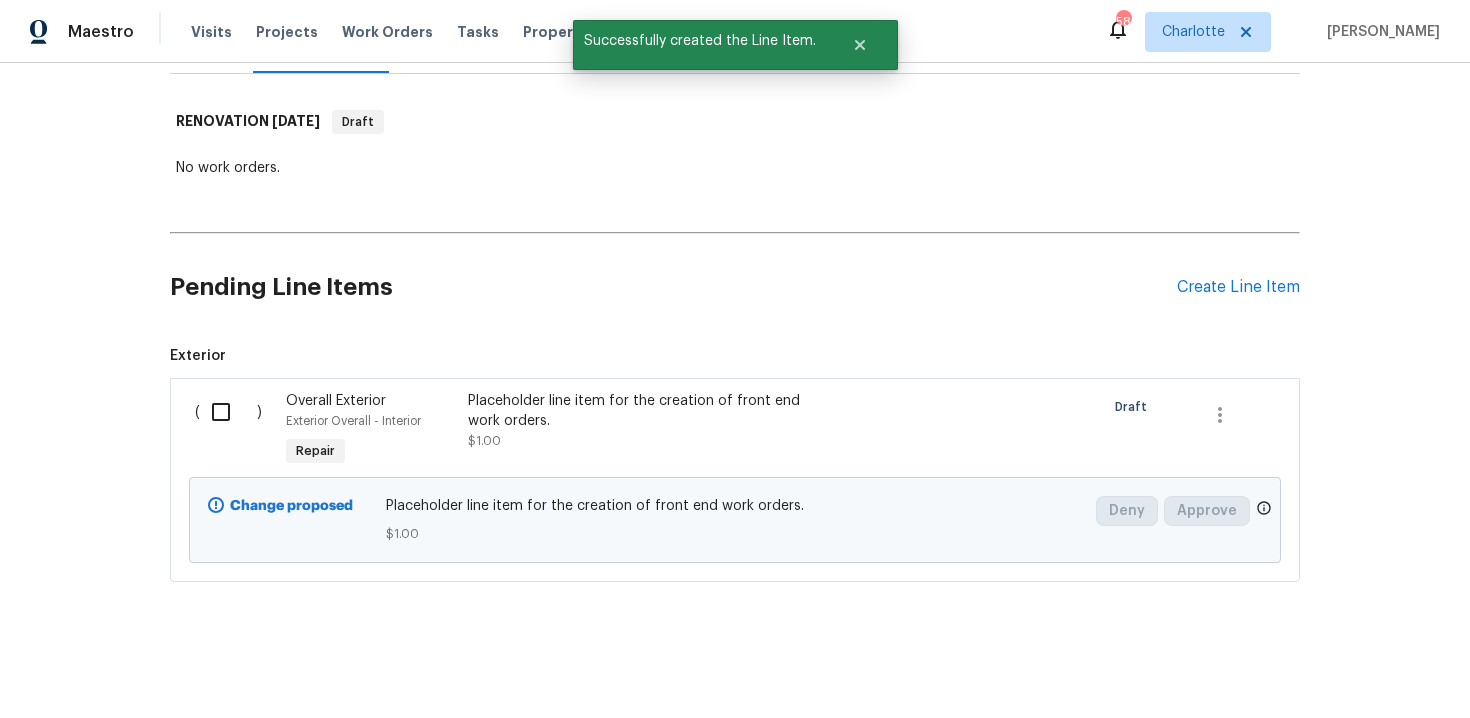 click at bounding box center [228, 412] 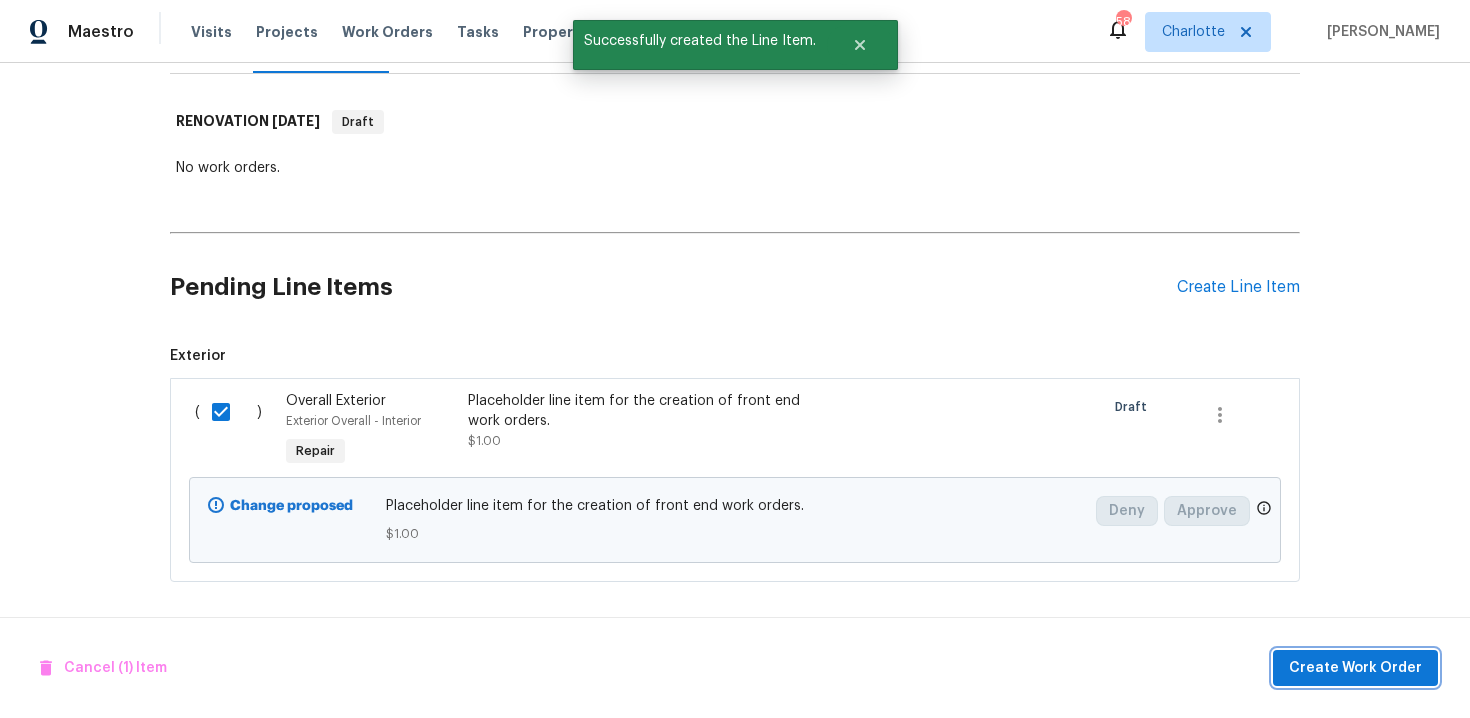 click on "Create Work Order" at bounding box center (1355, 668) 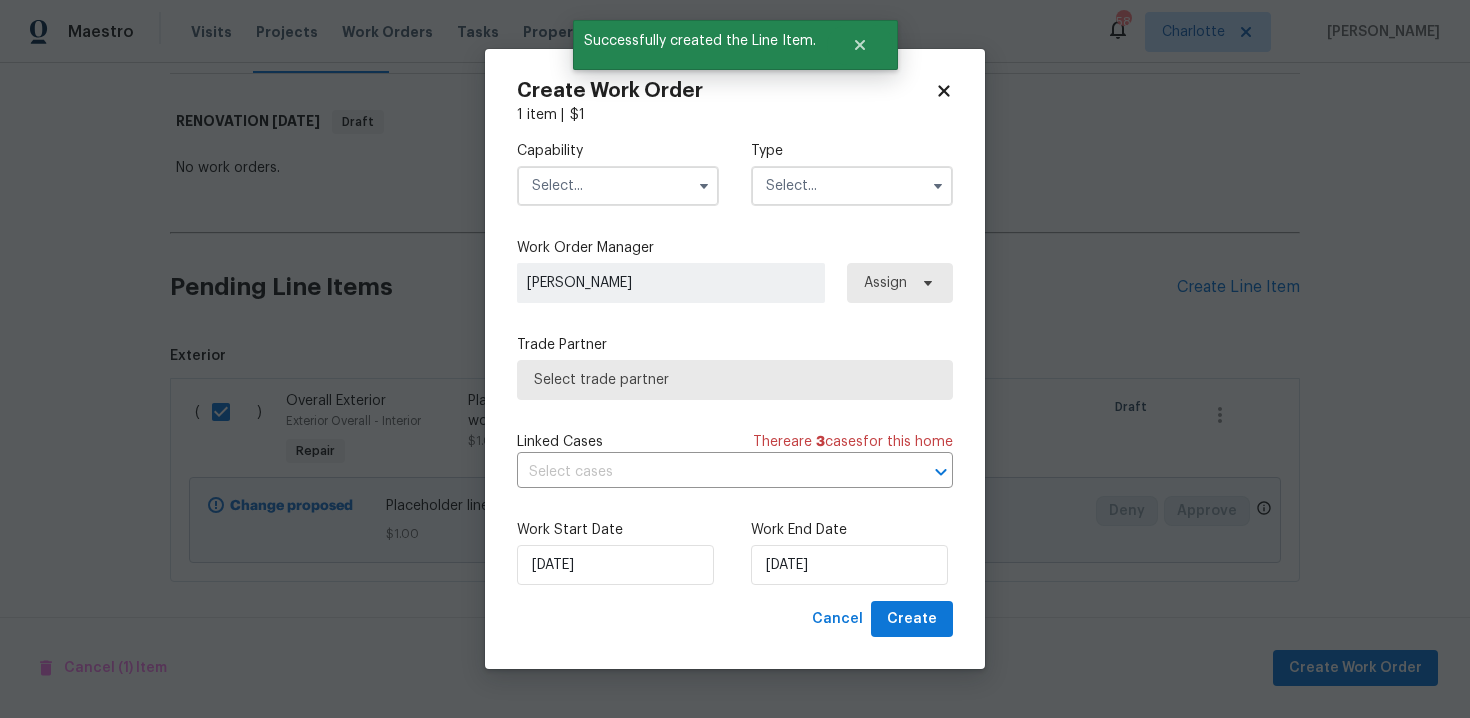 click at bounding box center (618, 186) 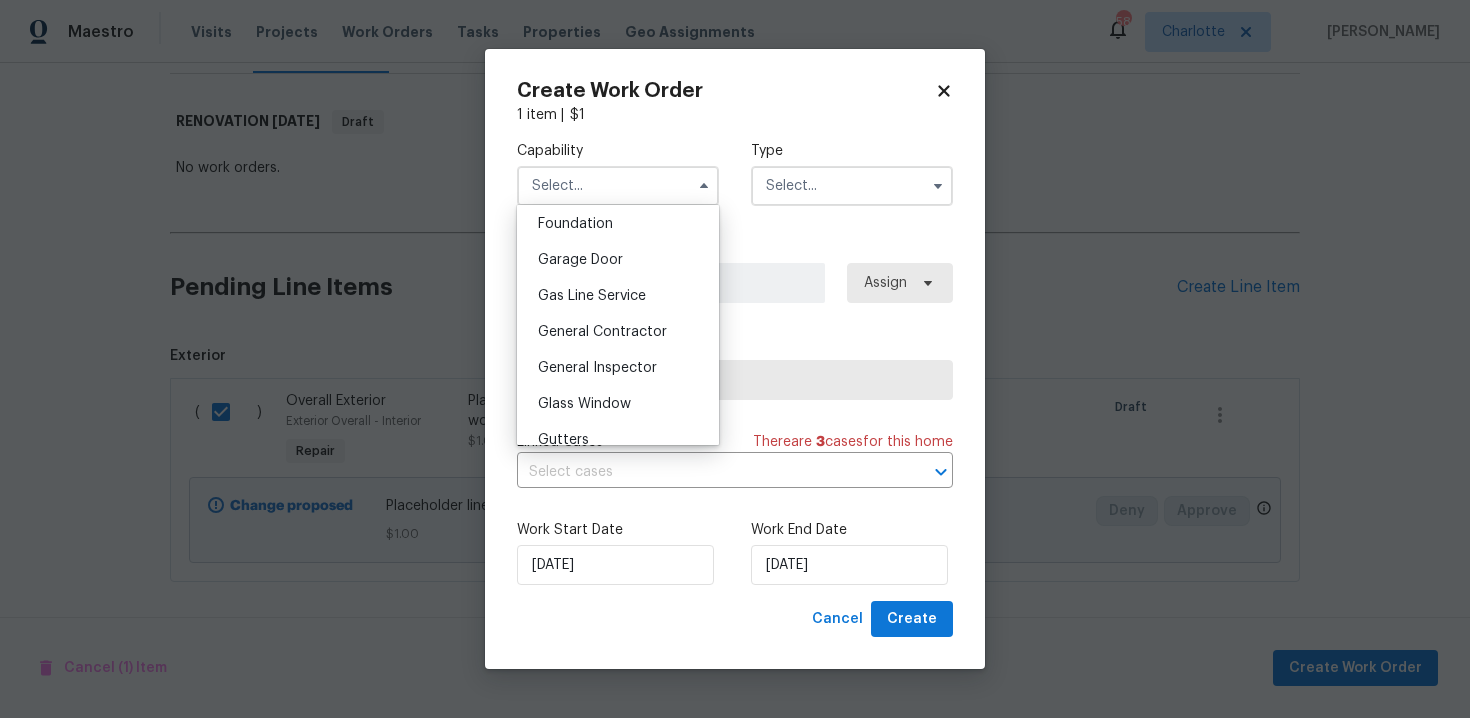 scroll, scrollTop: 889, scrollLeft: 0, axis: vertical 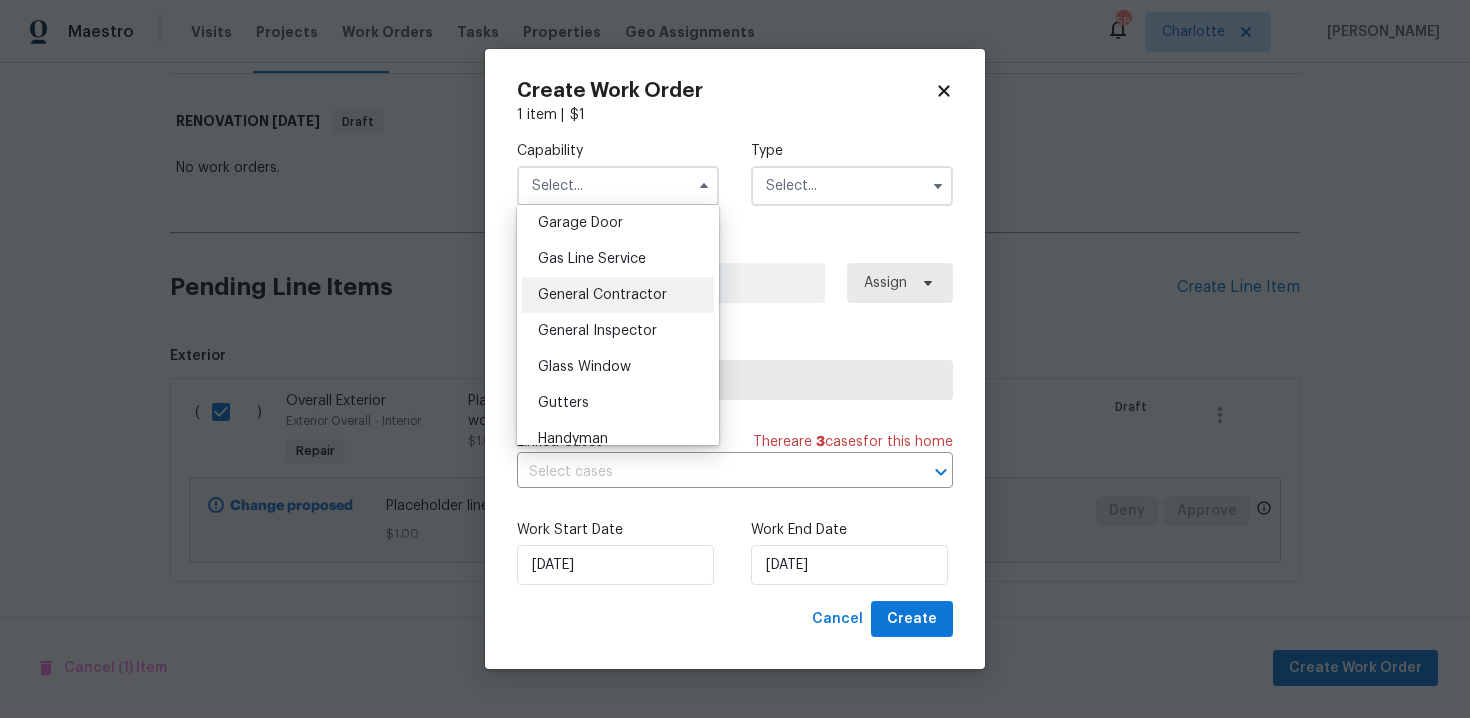 click on "General Contractor" at bounding box center (602, 295) 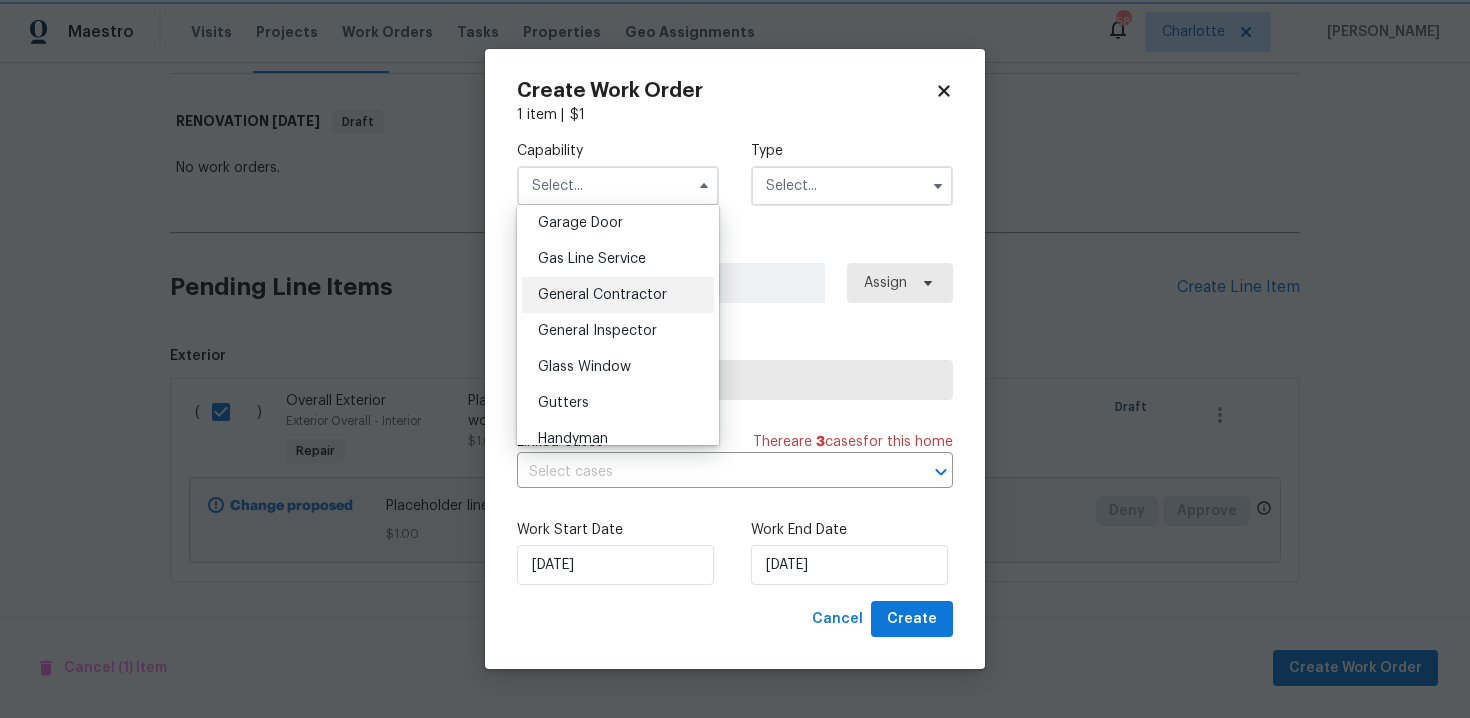 type on "General Contractor" 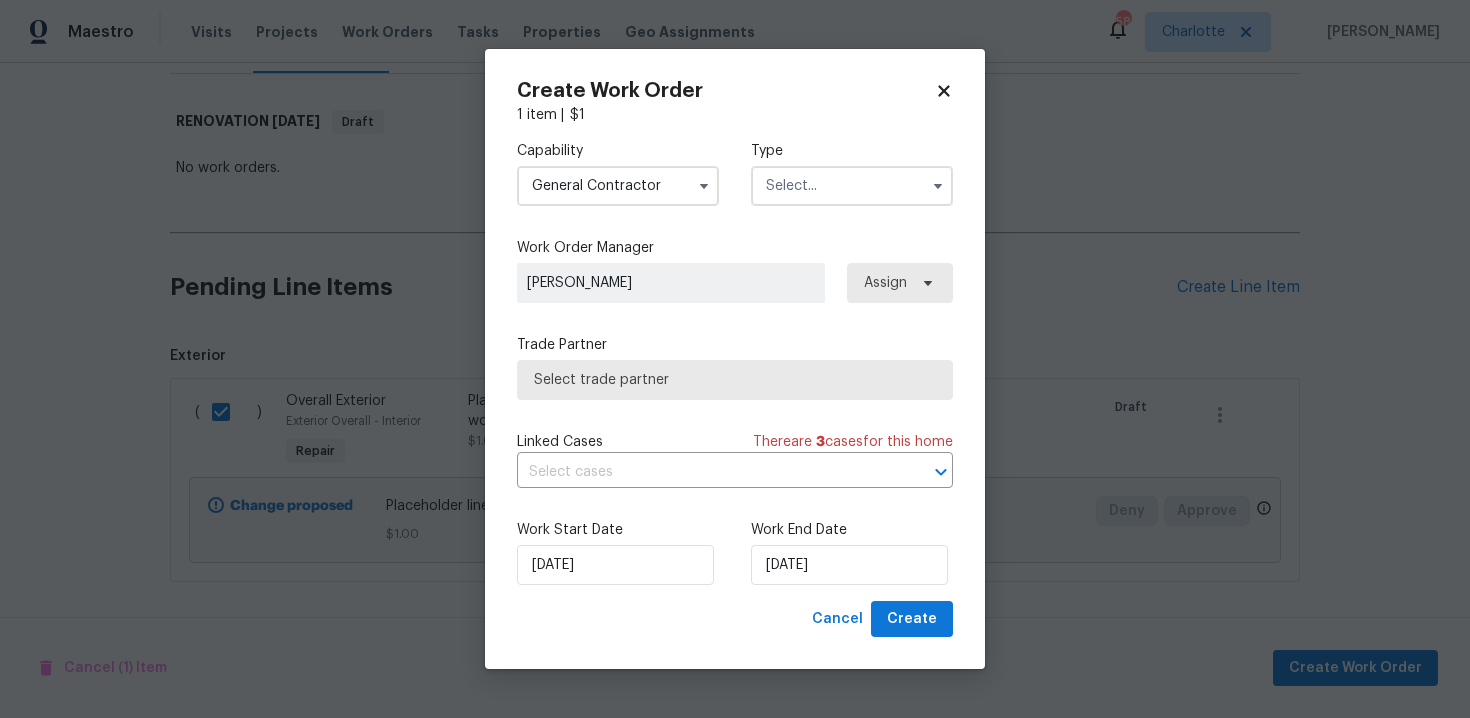 click at bounding box center [852, 186] 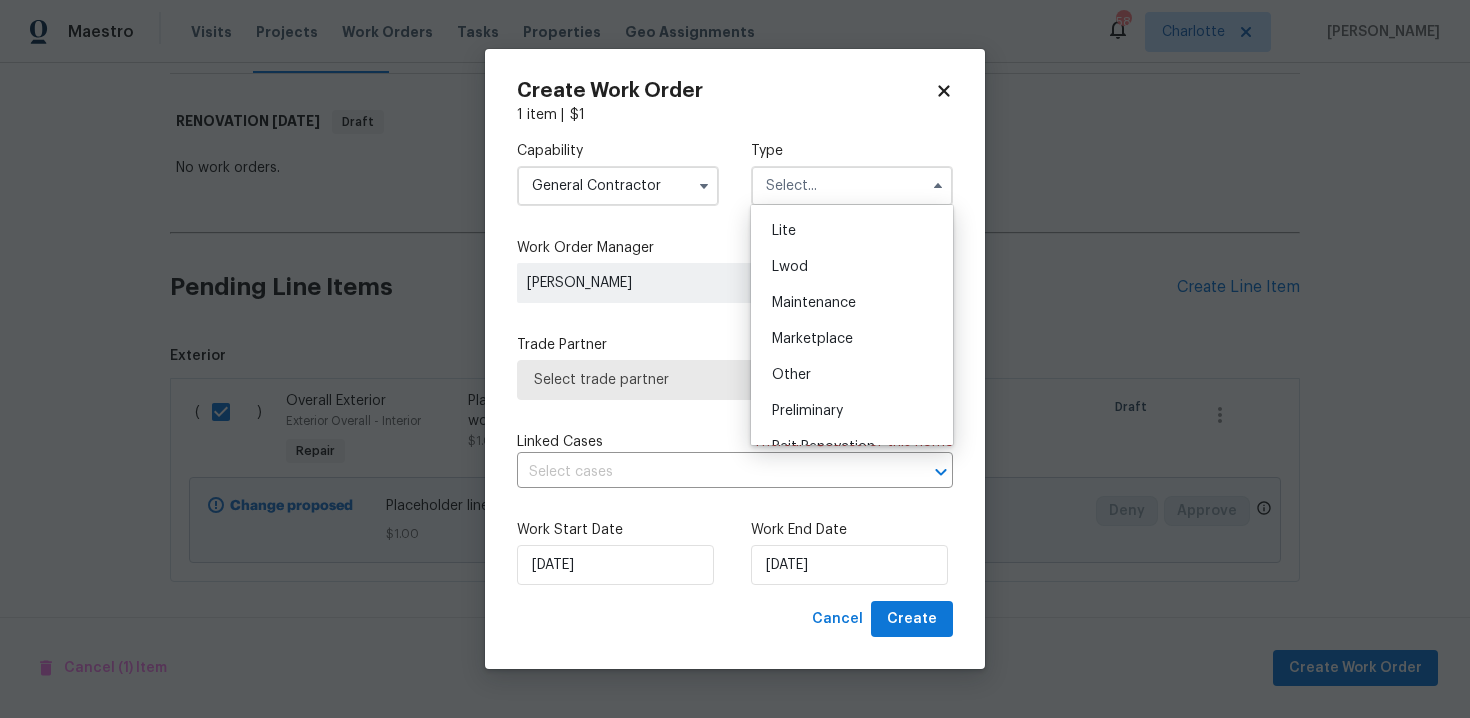 scroll, scrollTop: 454, scrollLeft: 0, axis: vertical 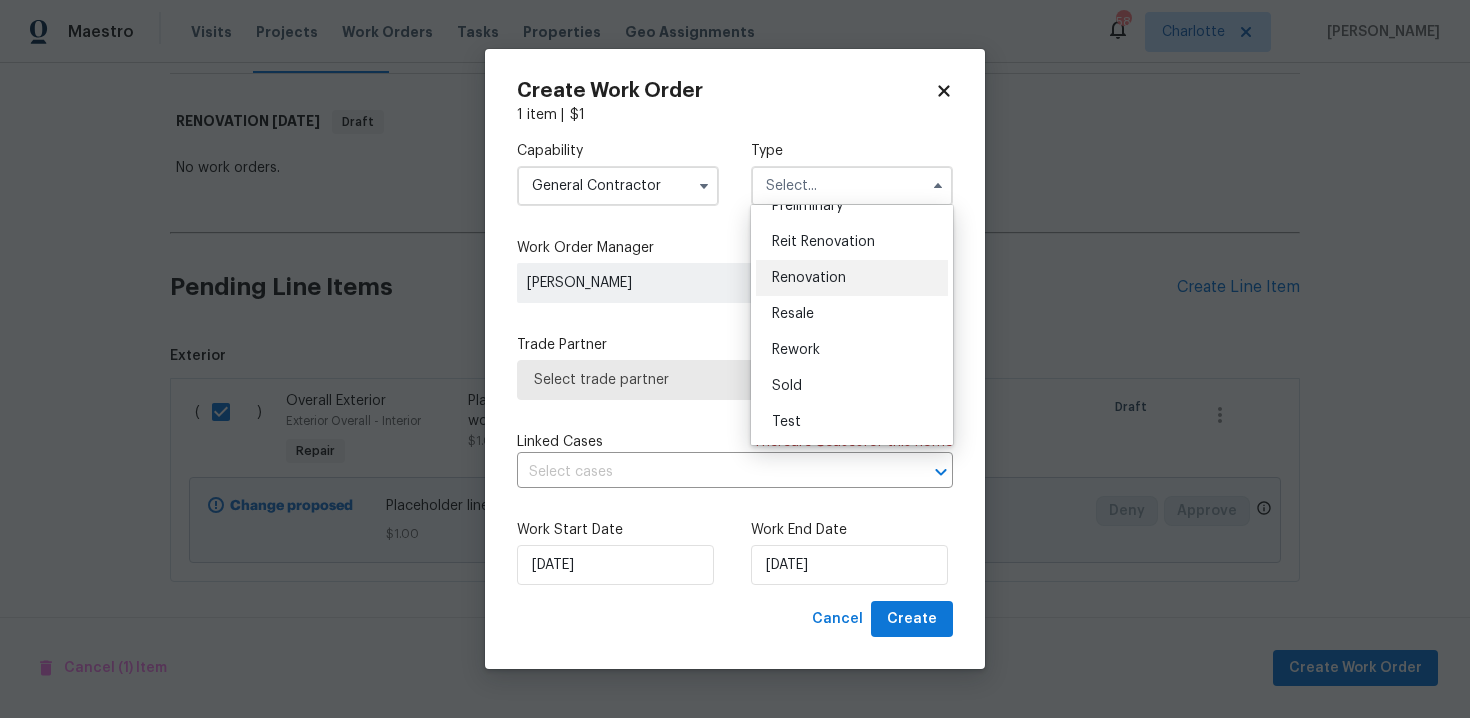 click on "Renovation" at bounding box center (809, 278) 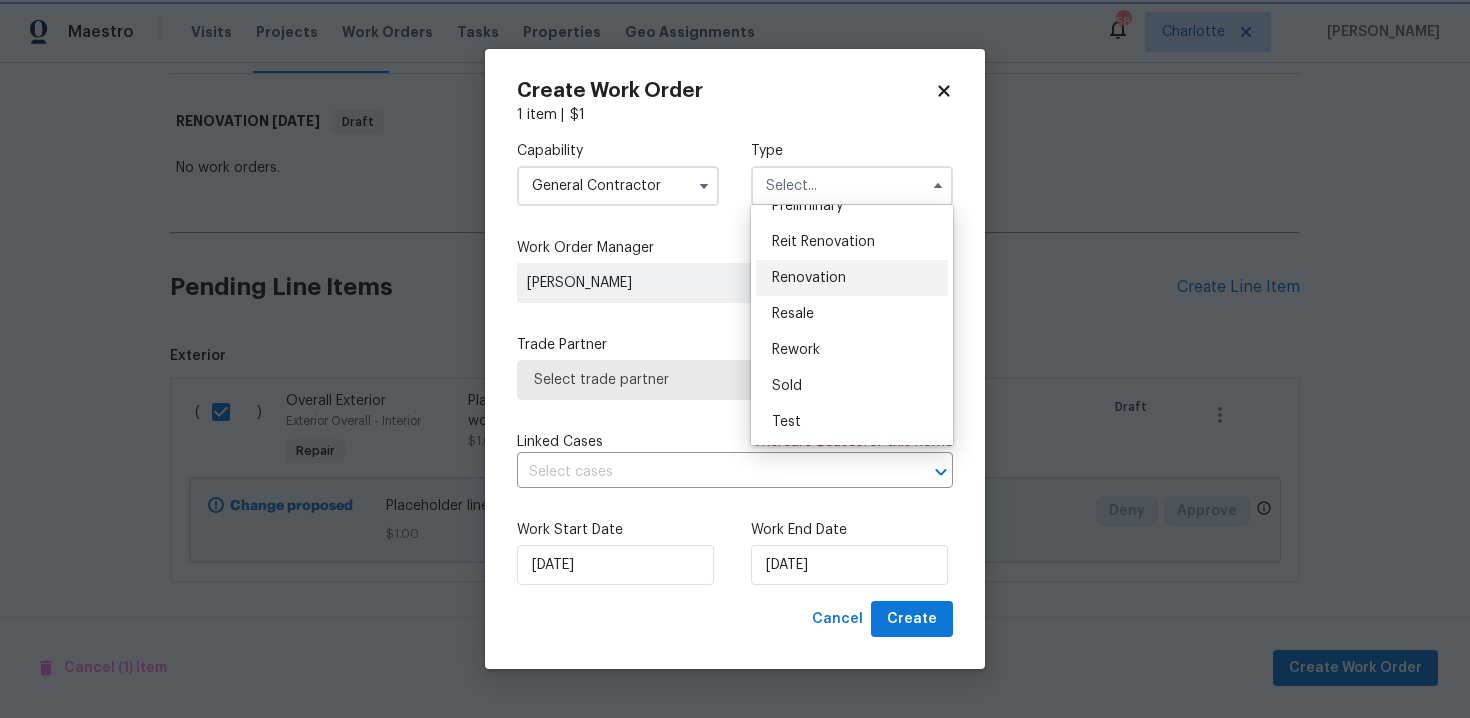 type on "Renovation" 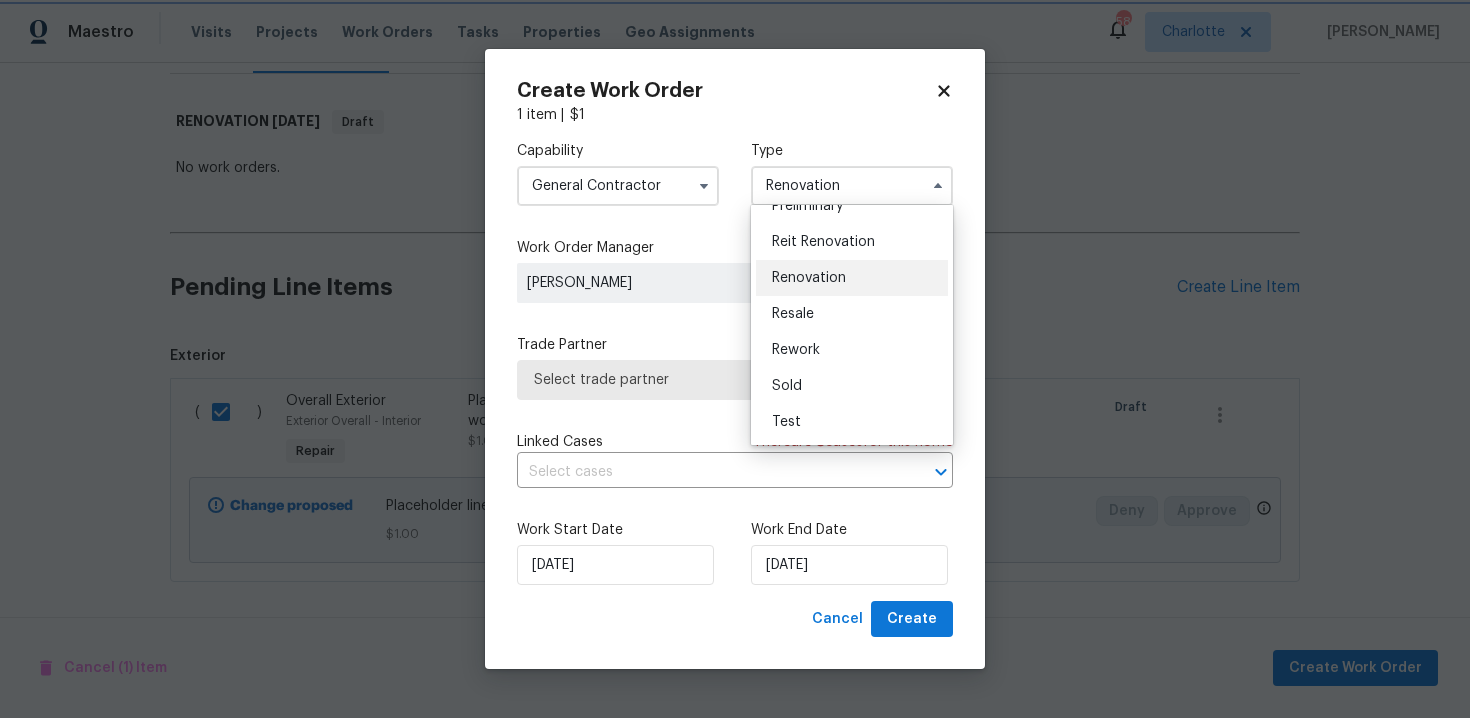 scroll, scrollTop: 0, scrollLeft: 0, axis: both 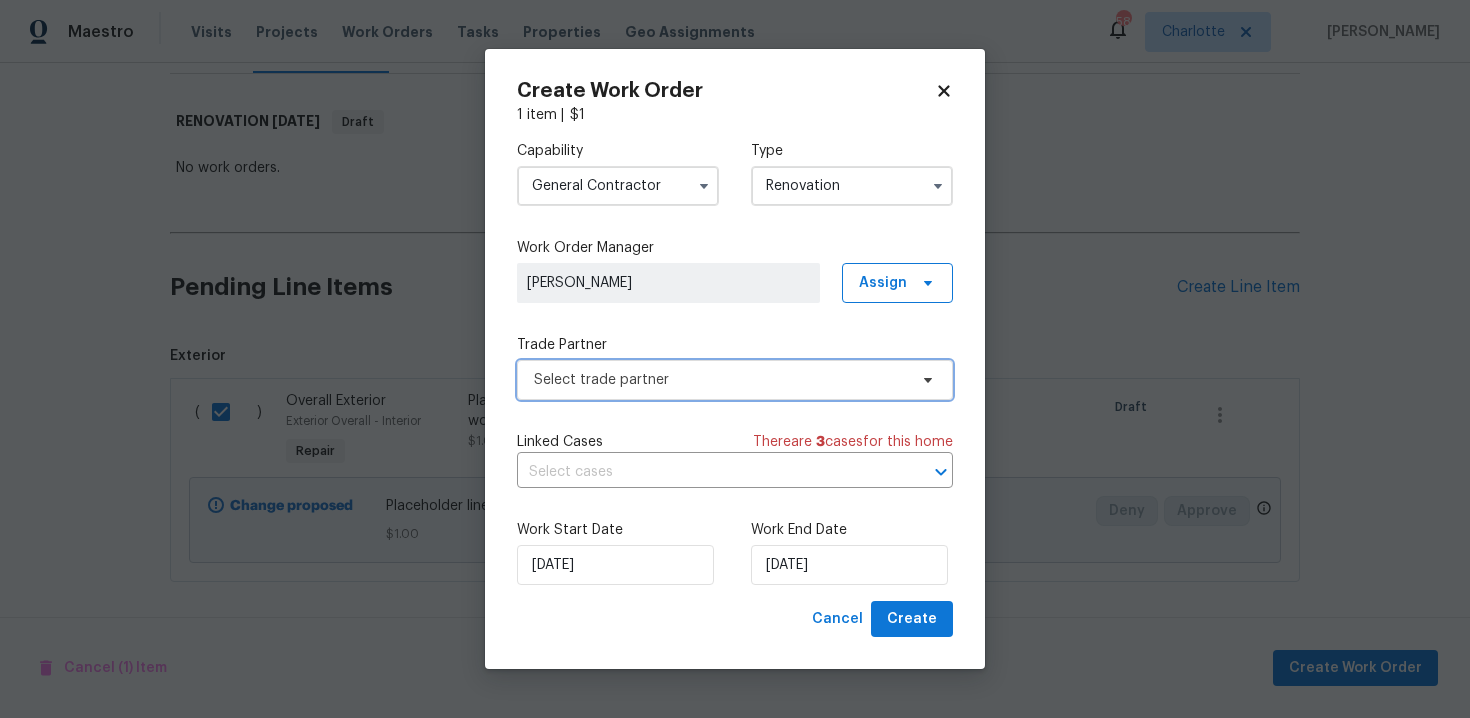 click on "Select trade partner" at bounding box center [720, 380] 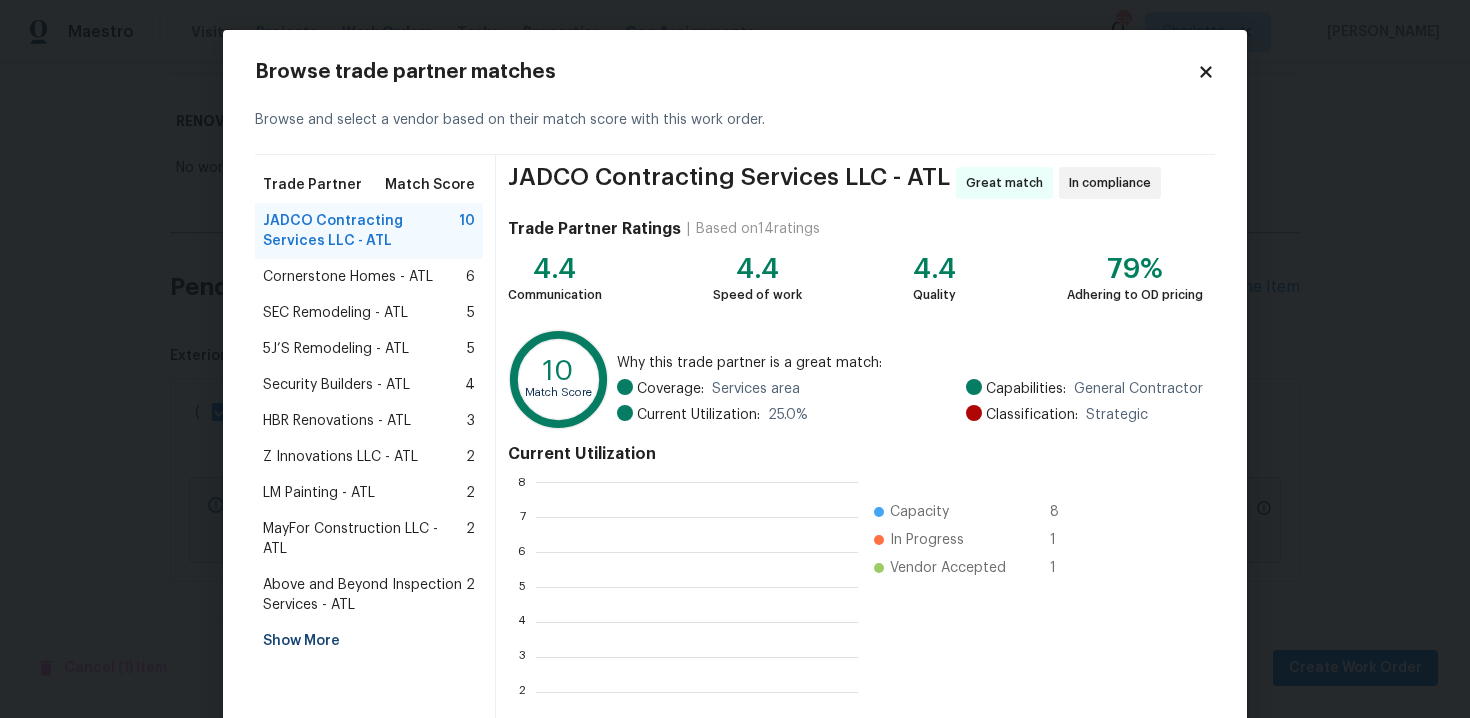 scroll, scrollTop: 2, scrollLeft: 2, axis: both 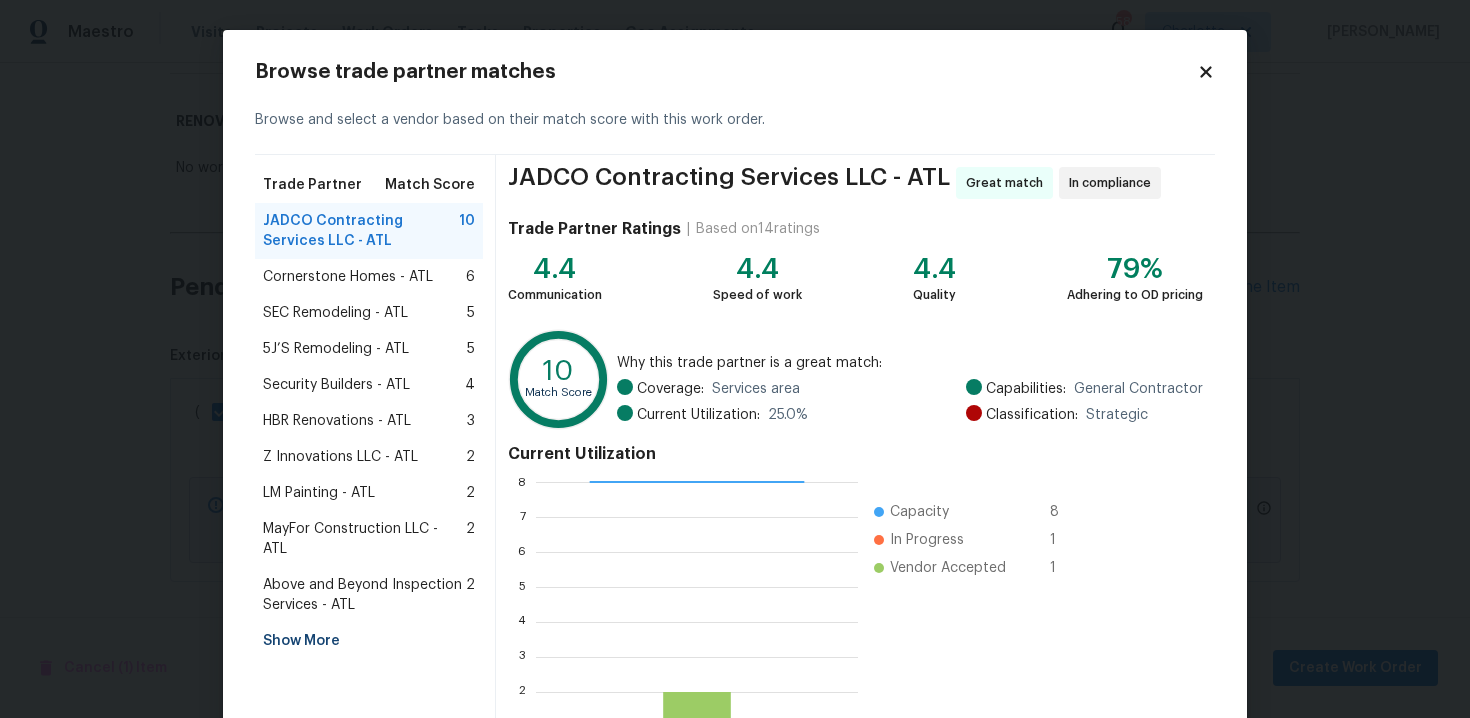 click on "Security Builders - ATL" at bounding box center [336, 385] 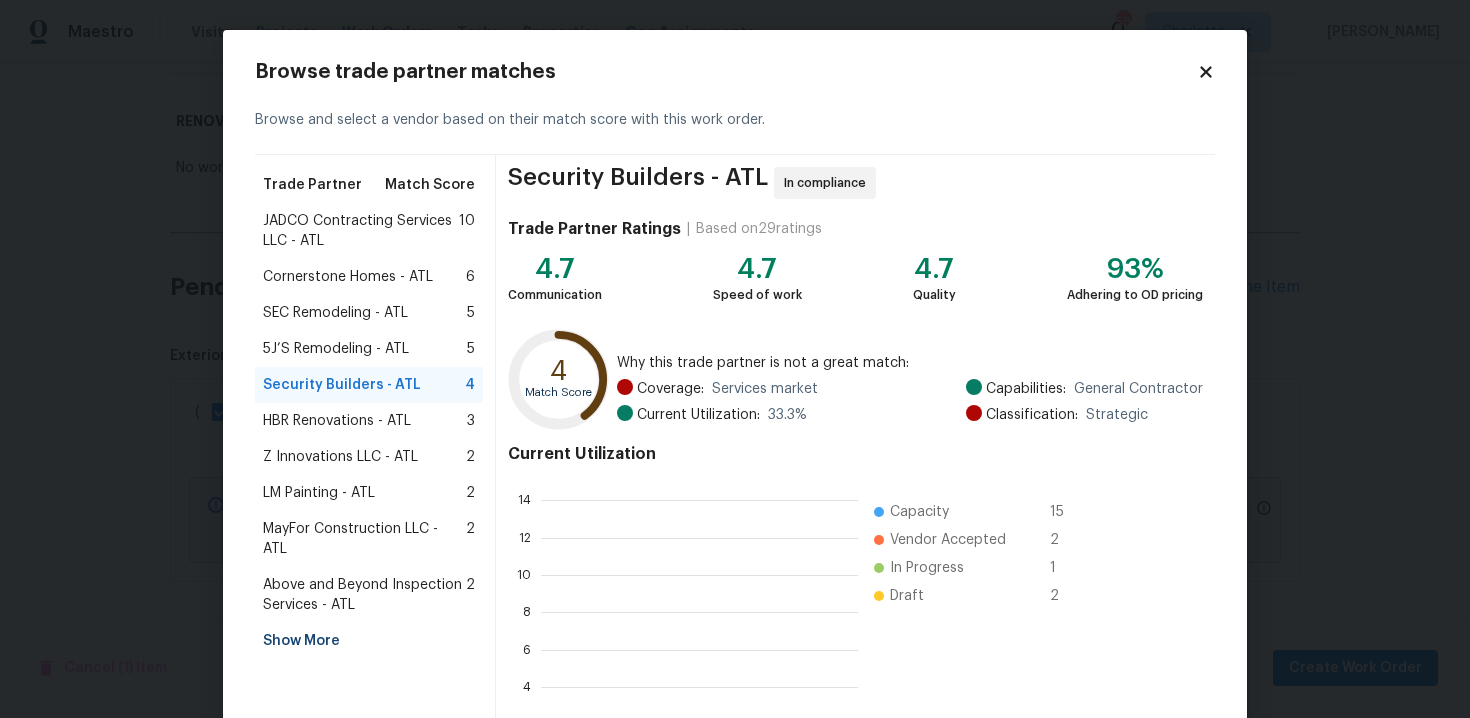 scroll, scrollTop: 2, scrollLeft: 2, axis: both 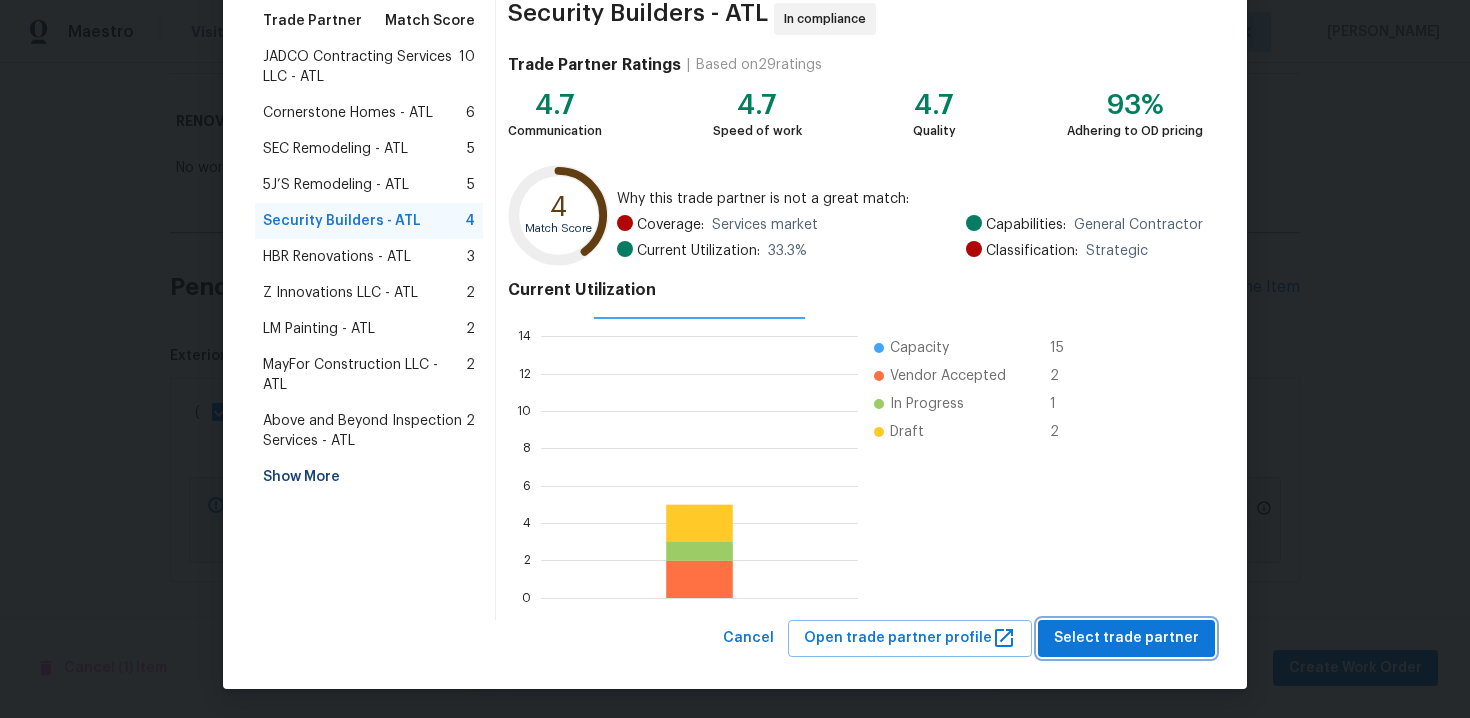 click on "Select trade partner" at bounding box center [1126, 638] 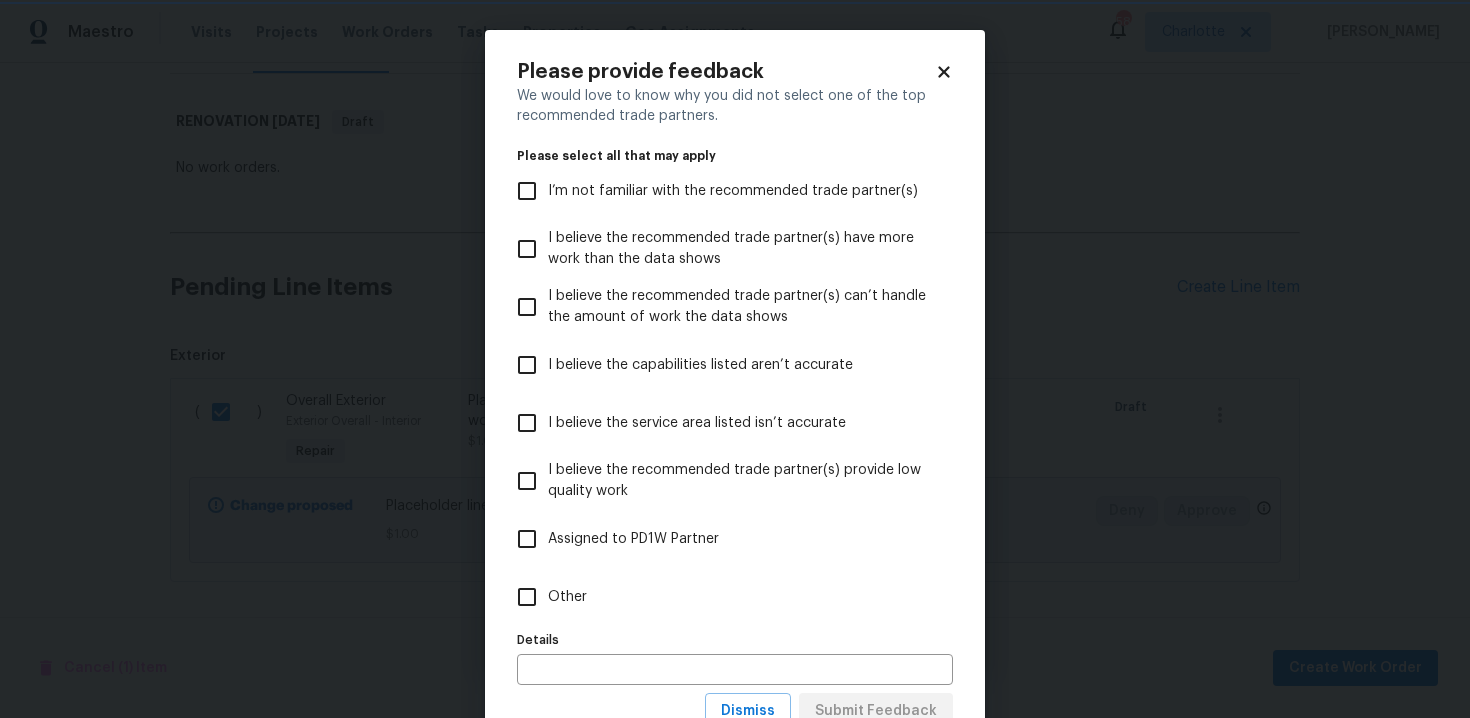 scroll, scrollTop: 0, scrollLeft: 0, axis: both 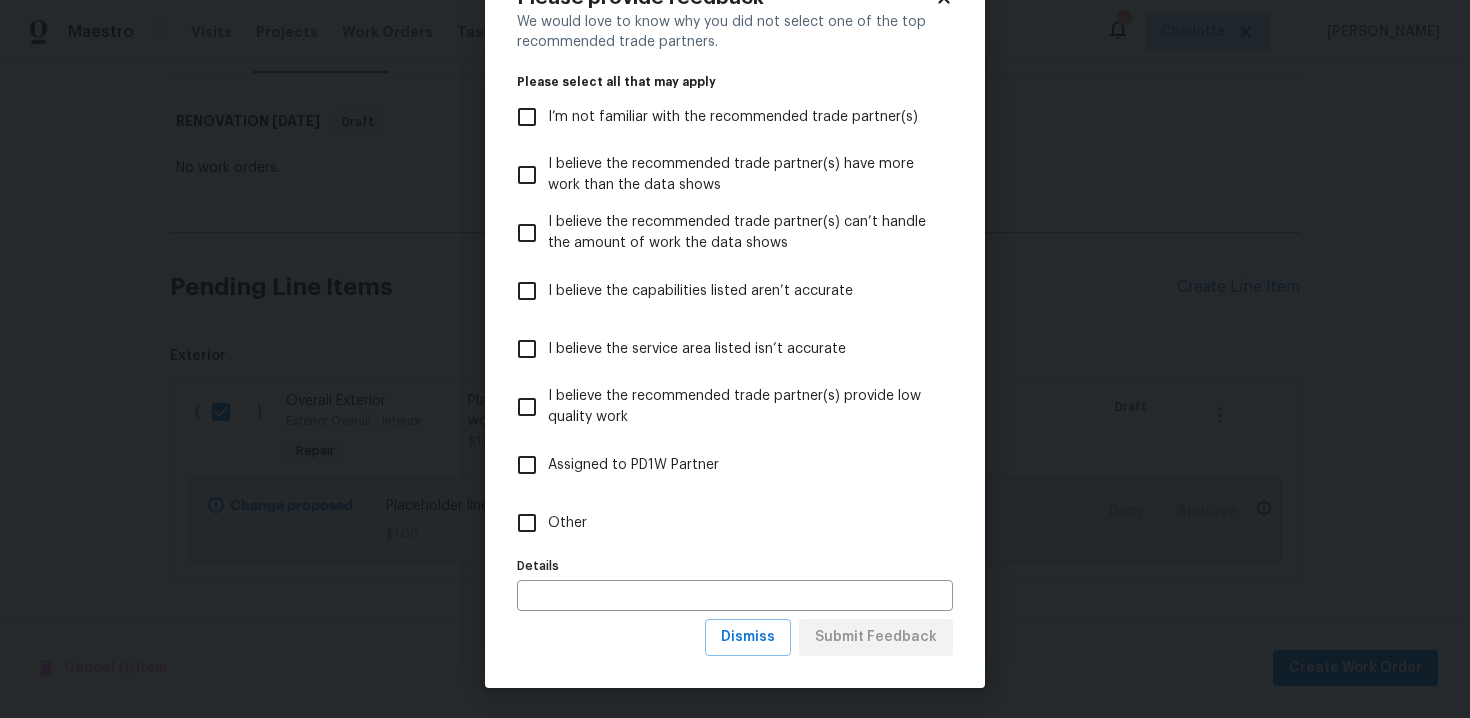 click on "Other" at bounding box center (527, 523) 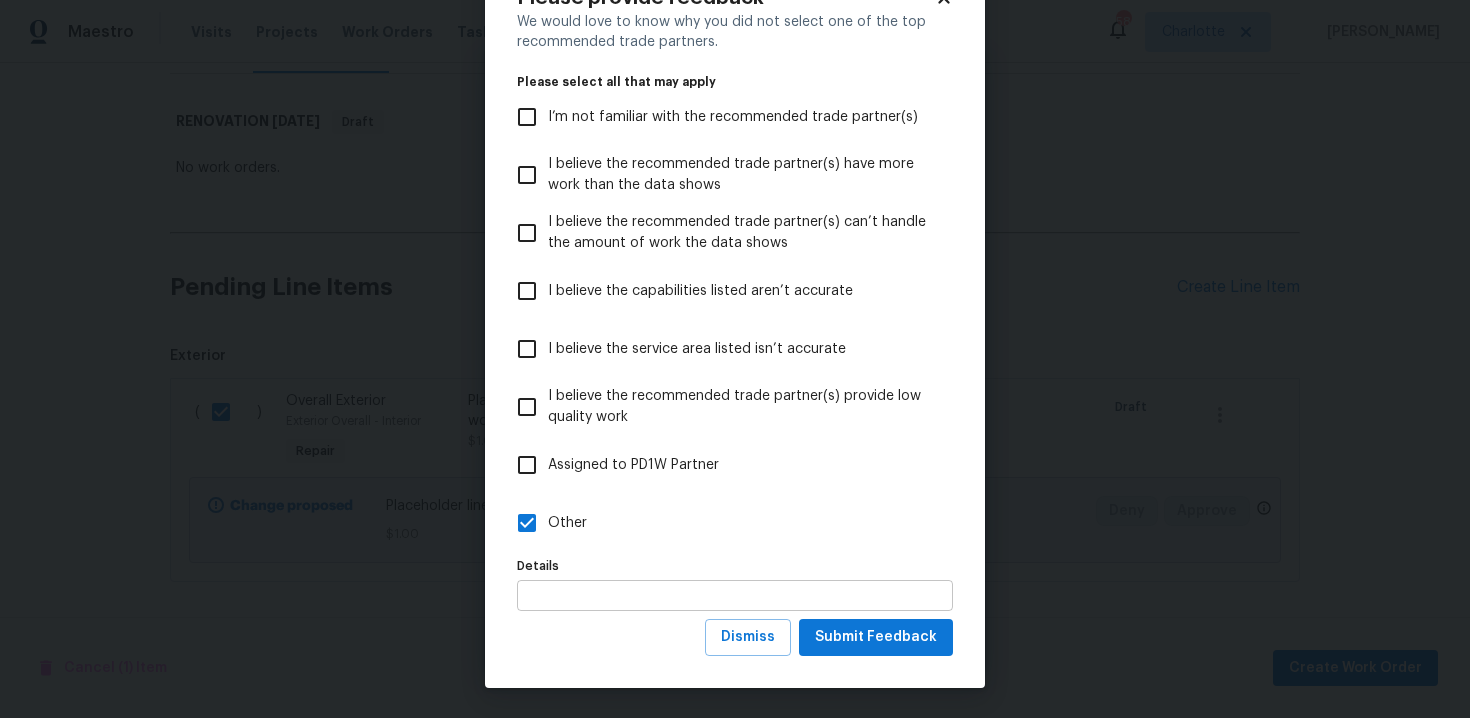click at bounding box center [735, 595] 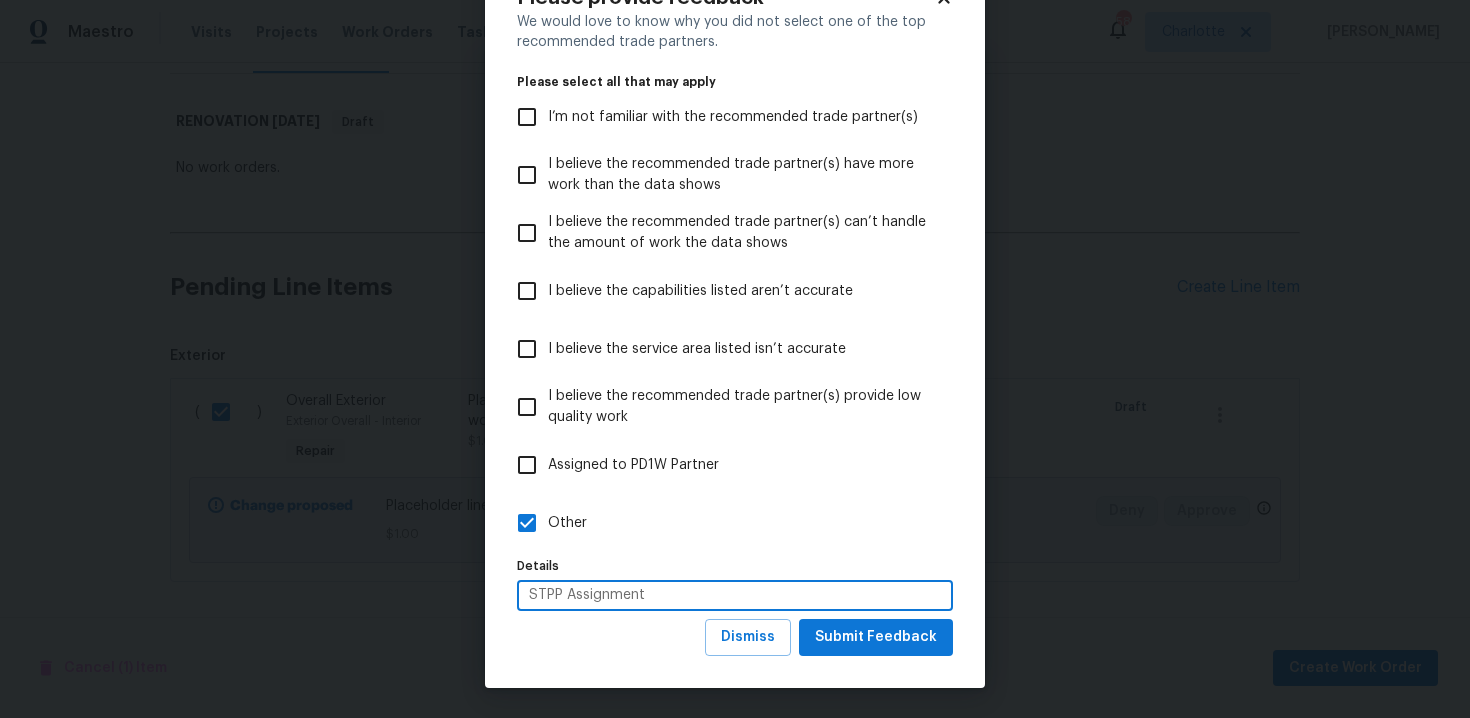type on "STPP Assignment" 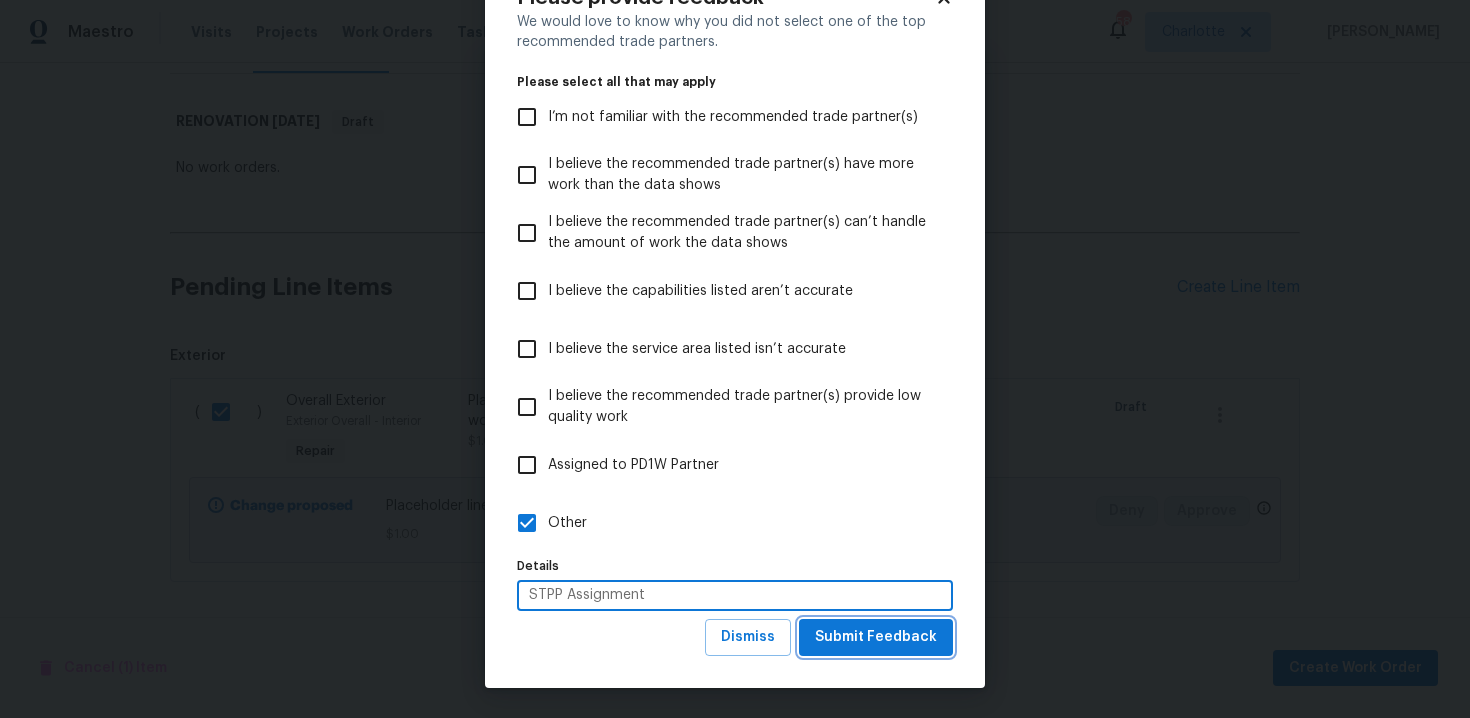 click on "Submit Feedback" at bounding box center [876, 637] 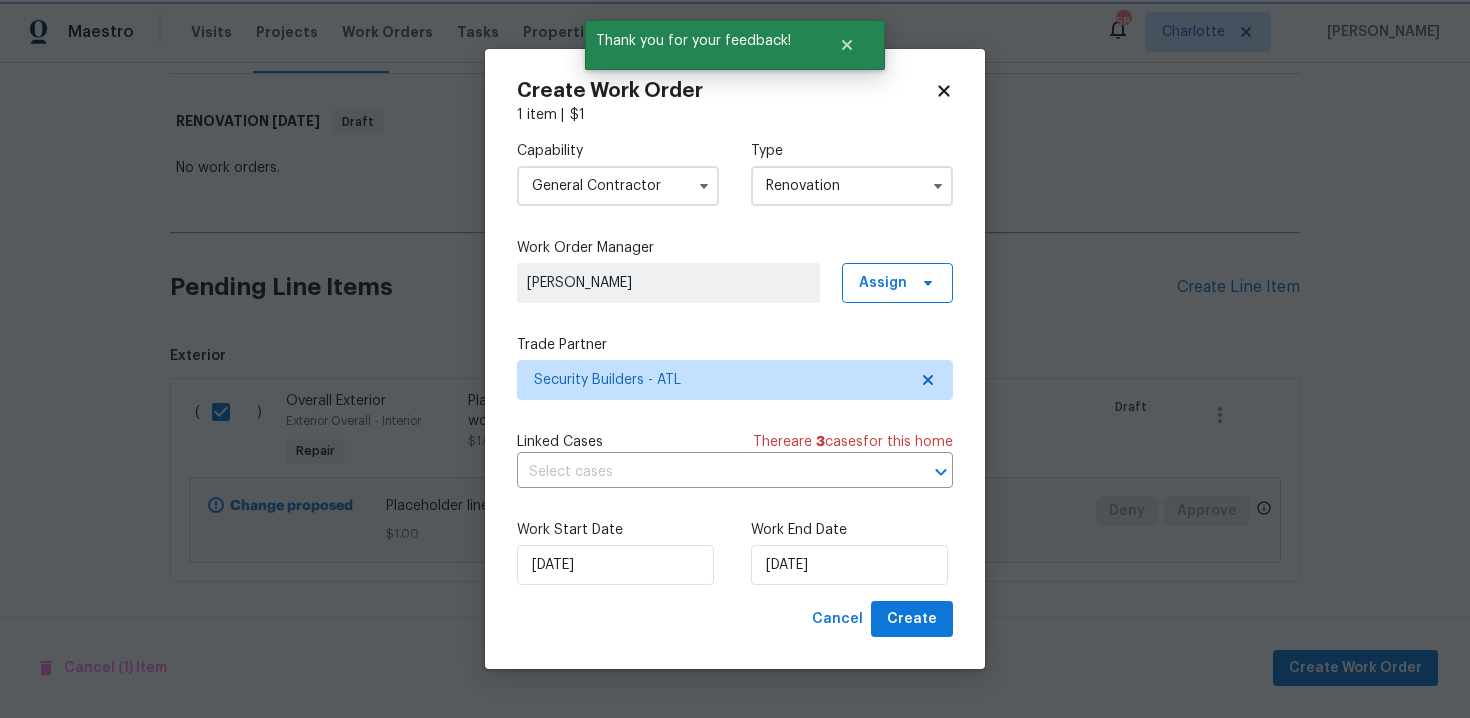 scroll, scrollTop: 0, scrollLeft: 0, axis: both 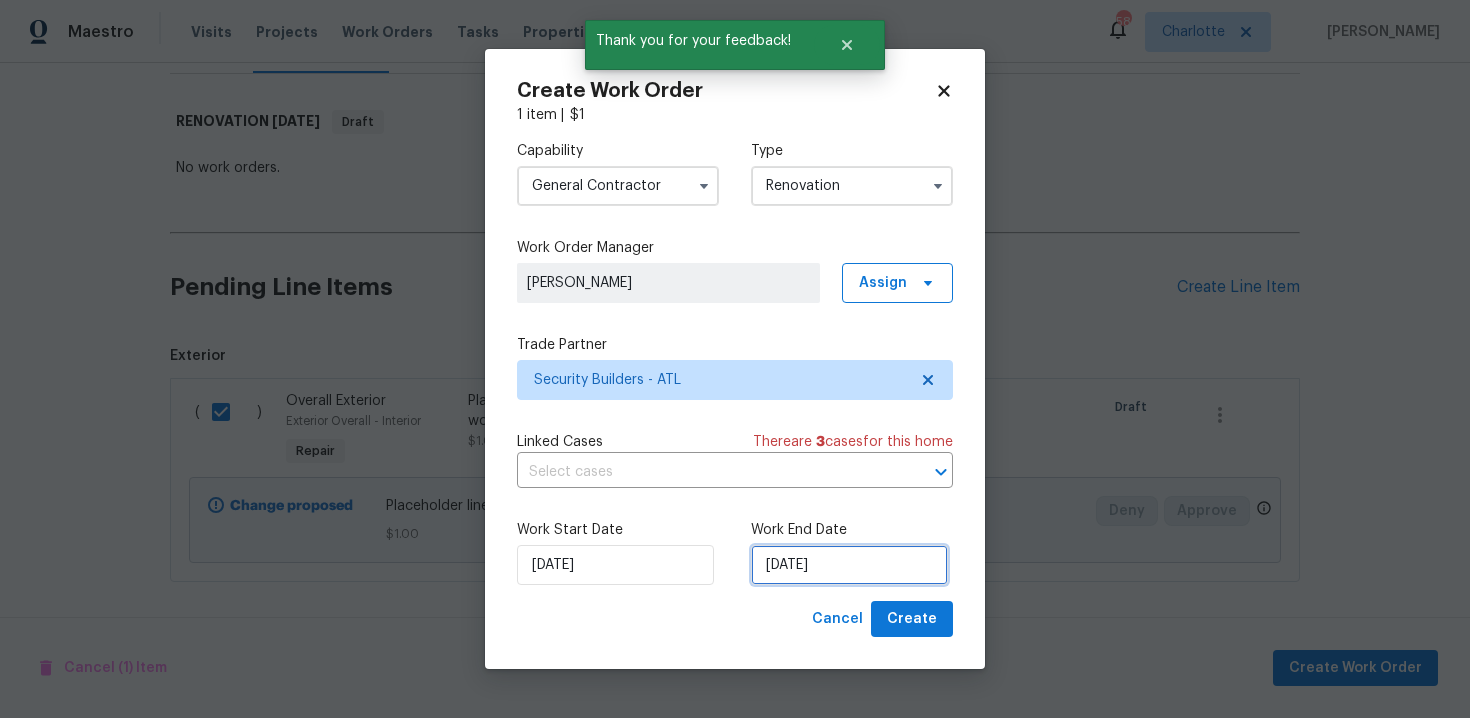 click on "[DATE]" at bounding box center (849, 565) 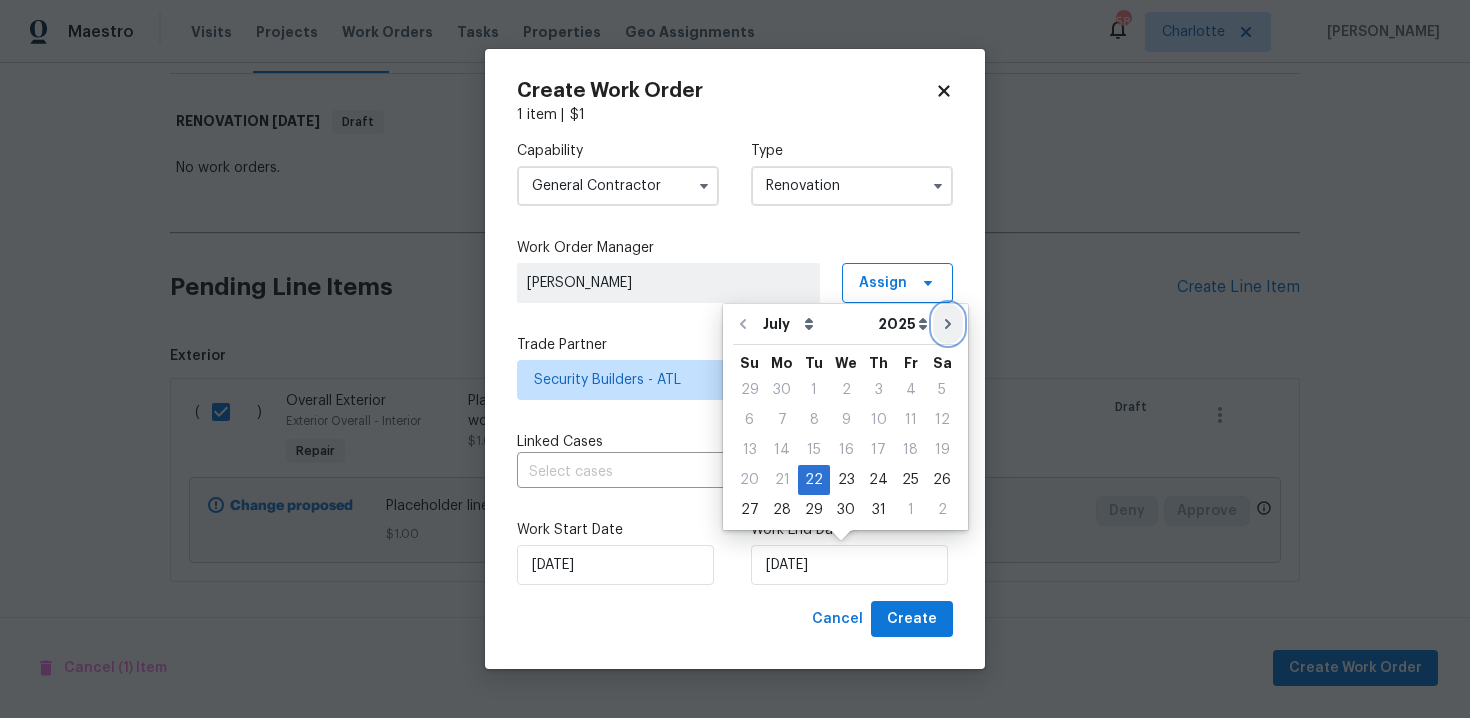 click 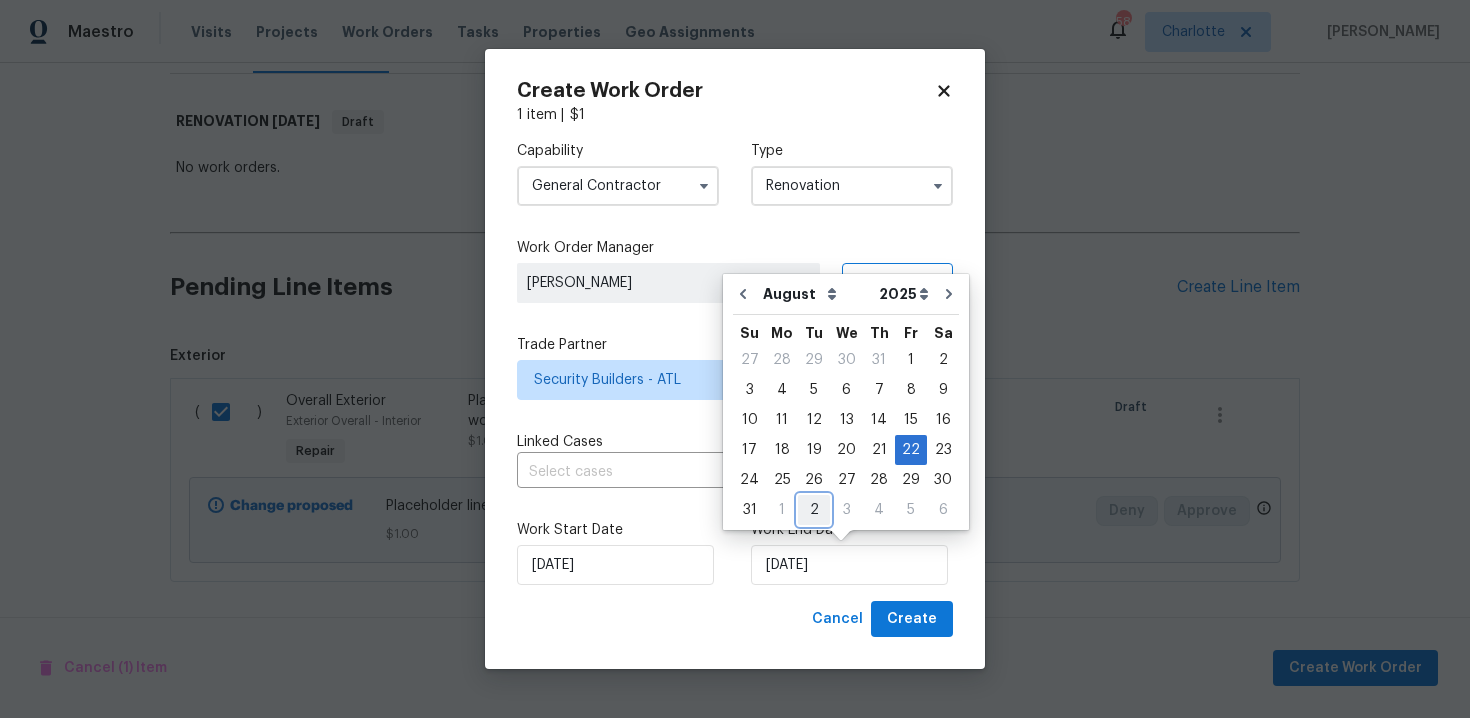 click on "2" at bounding box center (814, 510) 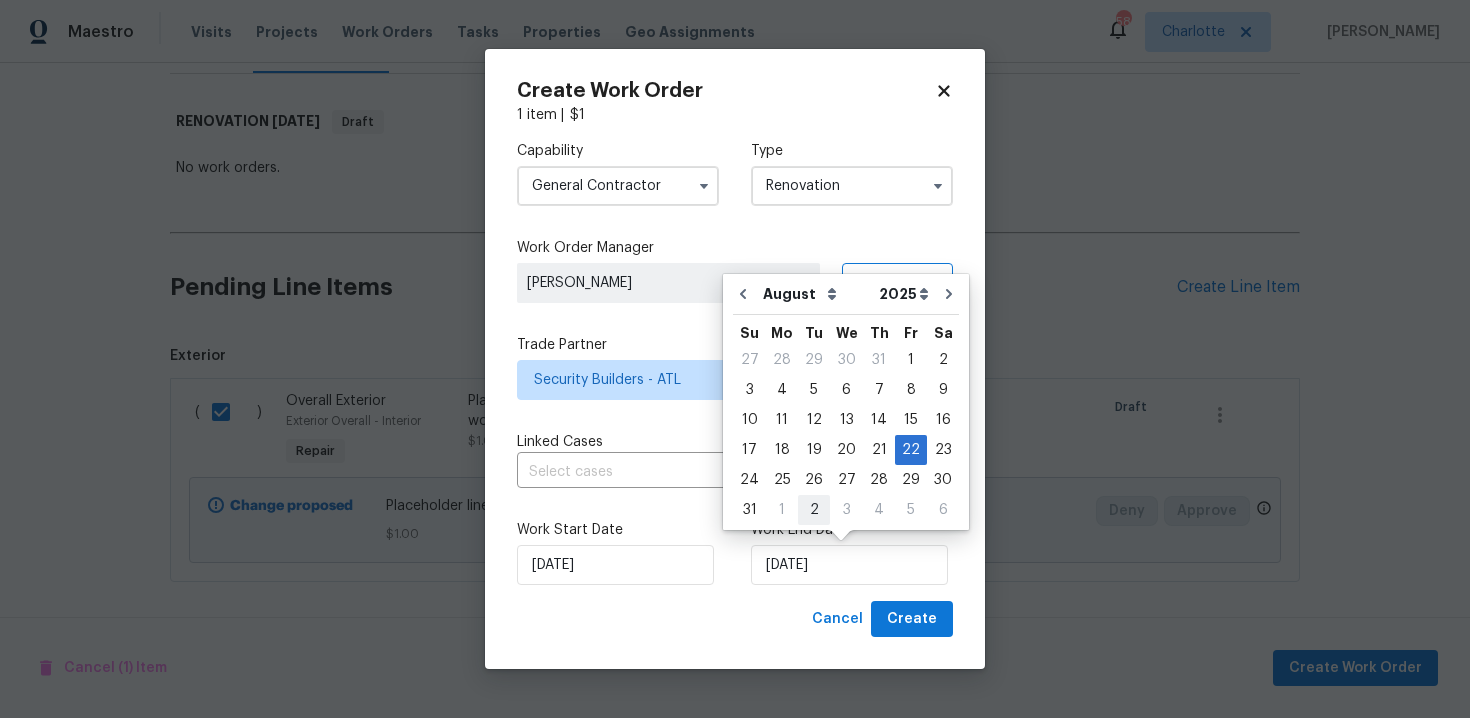 type on "[DATE]" 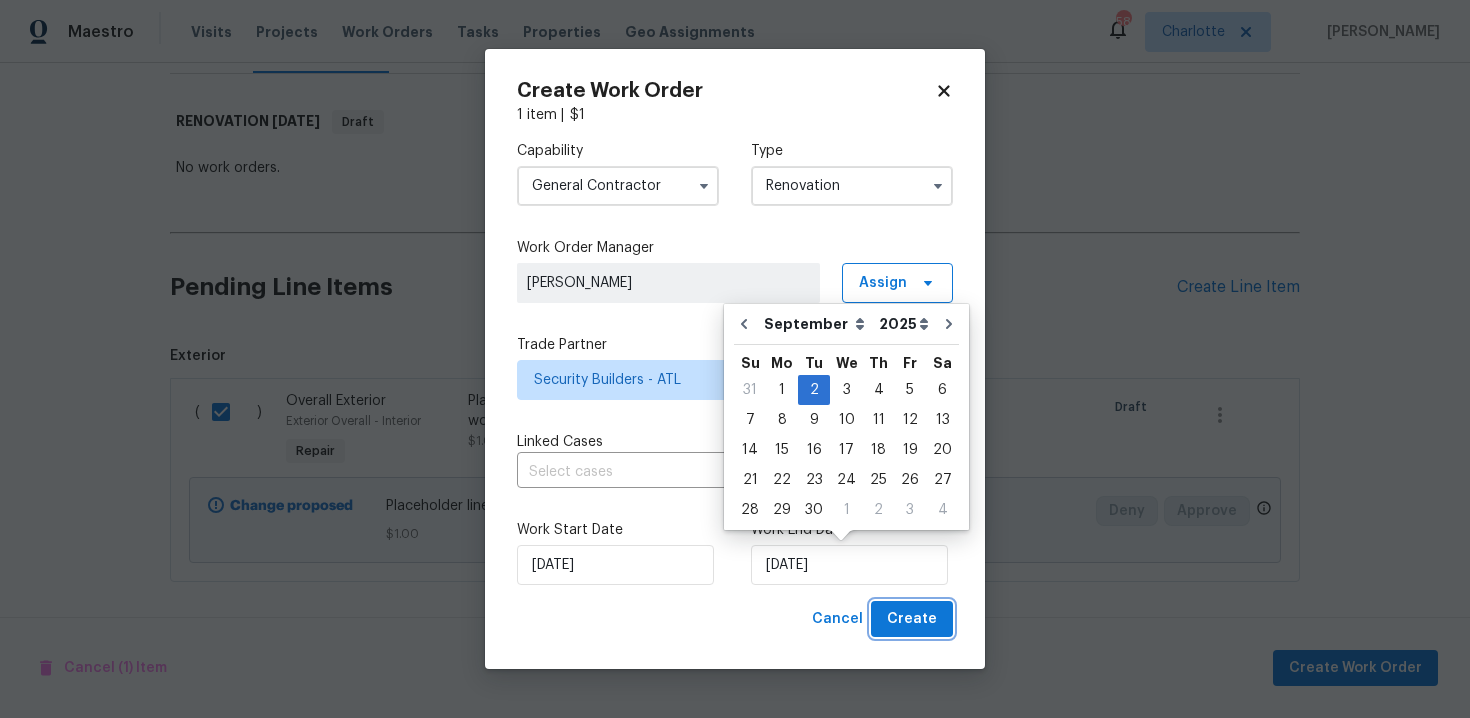 click on "Create" at bounding box center (912, 619) 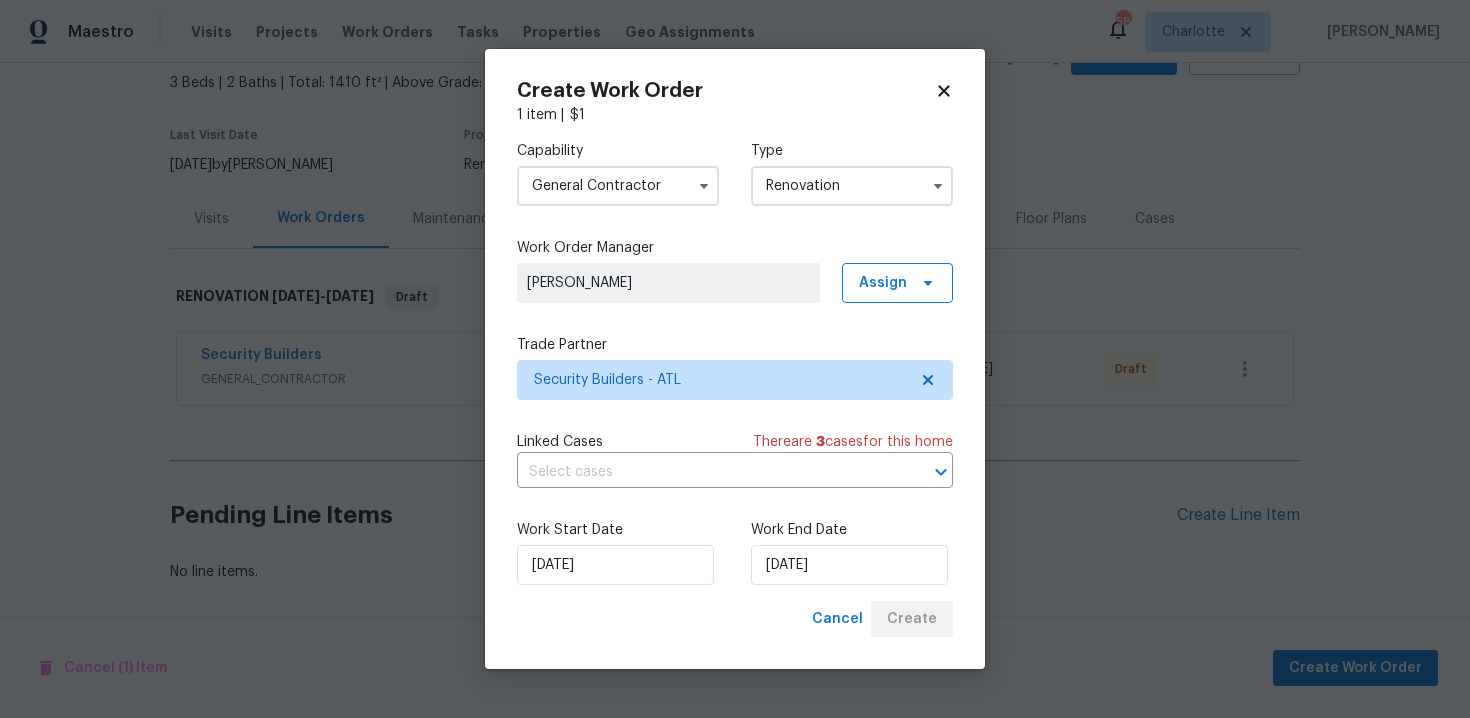 scroll, scrollTop: 114, scrollLeft: 0, axis: vertical 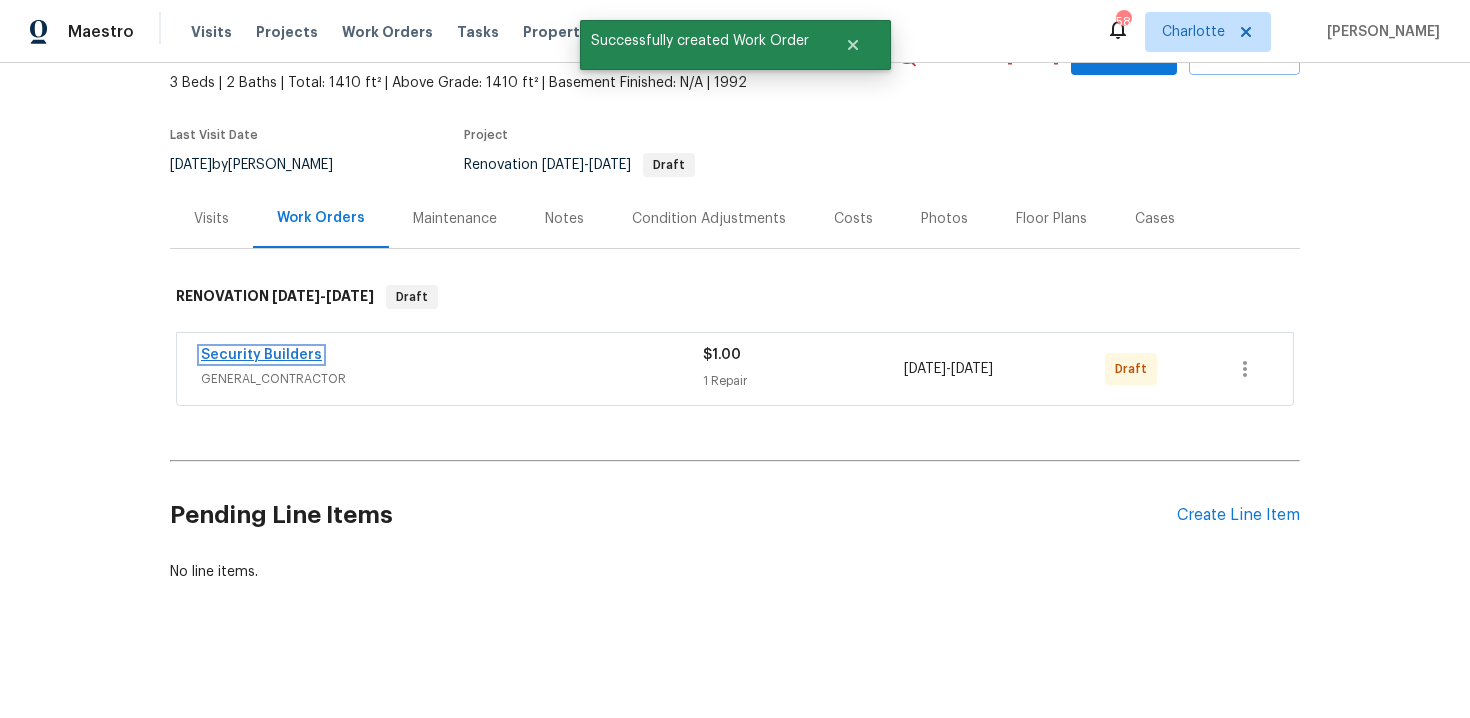 click on "Security Builders" at bounding box center (261, 355) 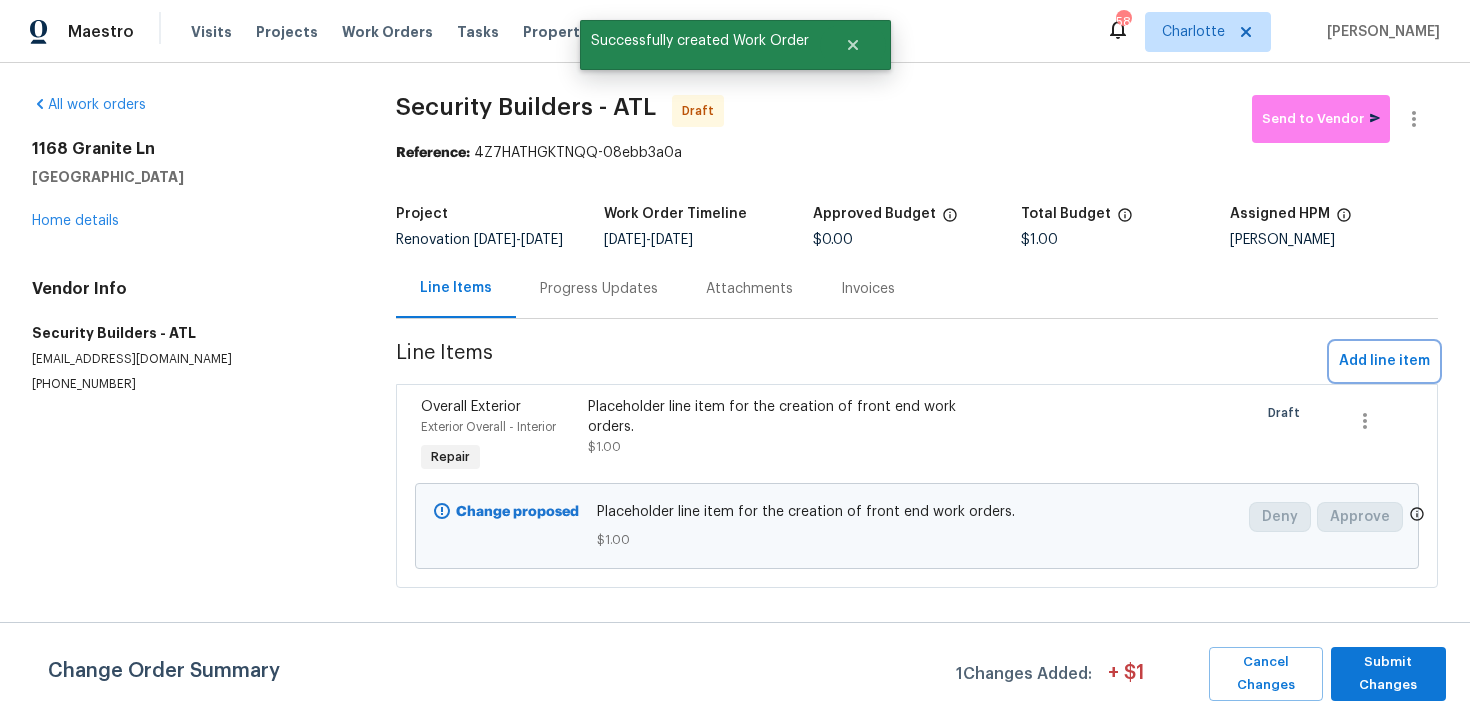 click on "Add line item" at bounding box center [1384, 361] 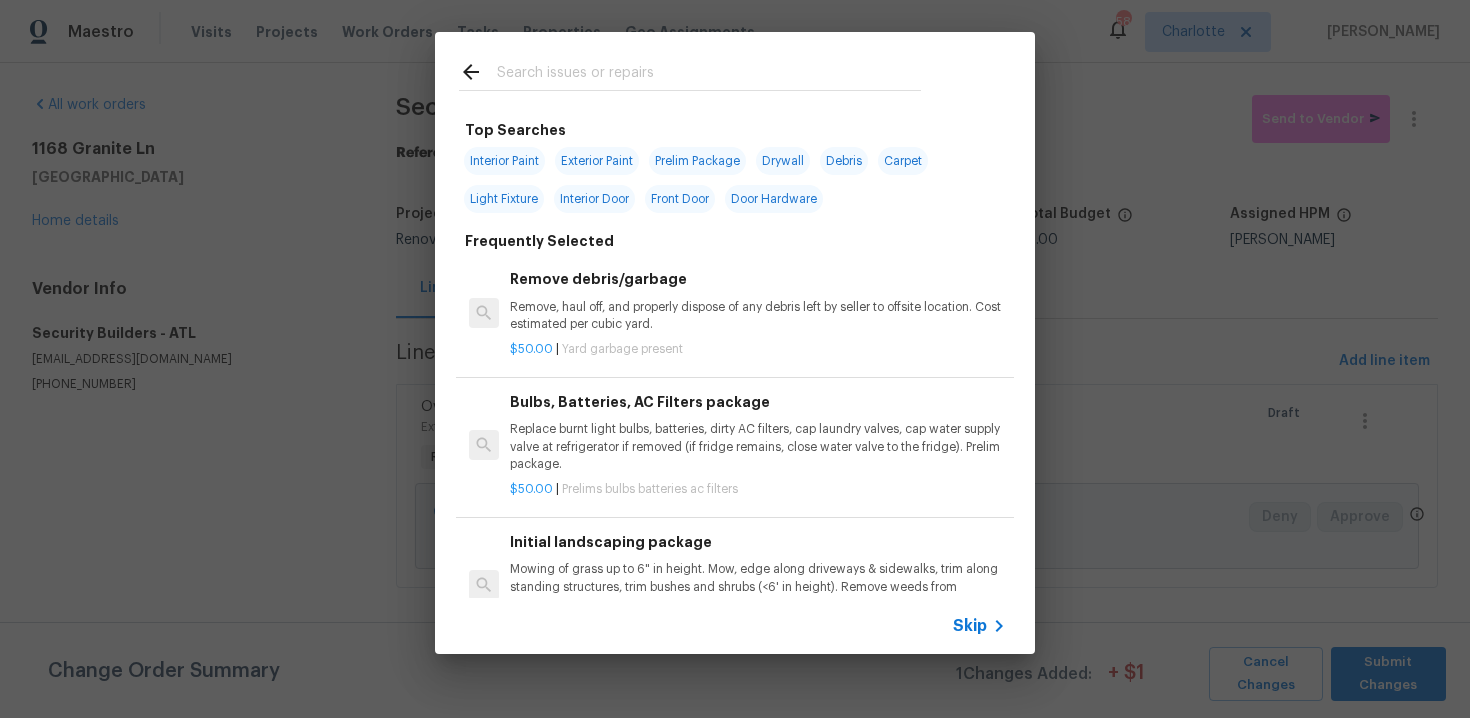 click on "Skip" at bounding box center (970, 626) 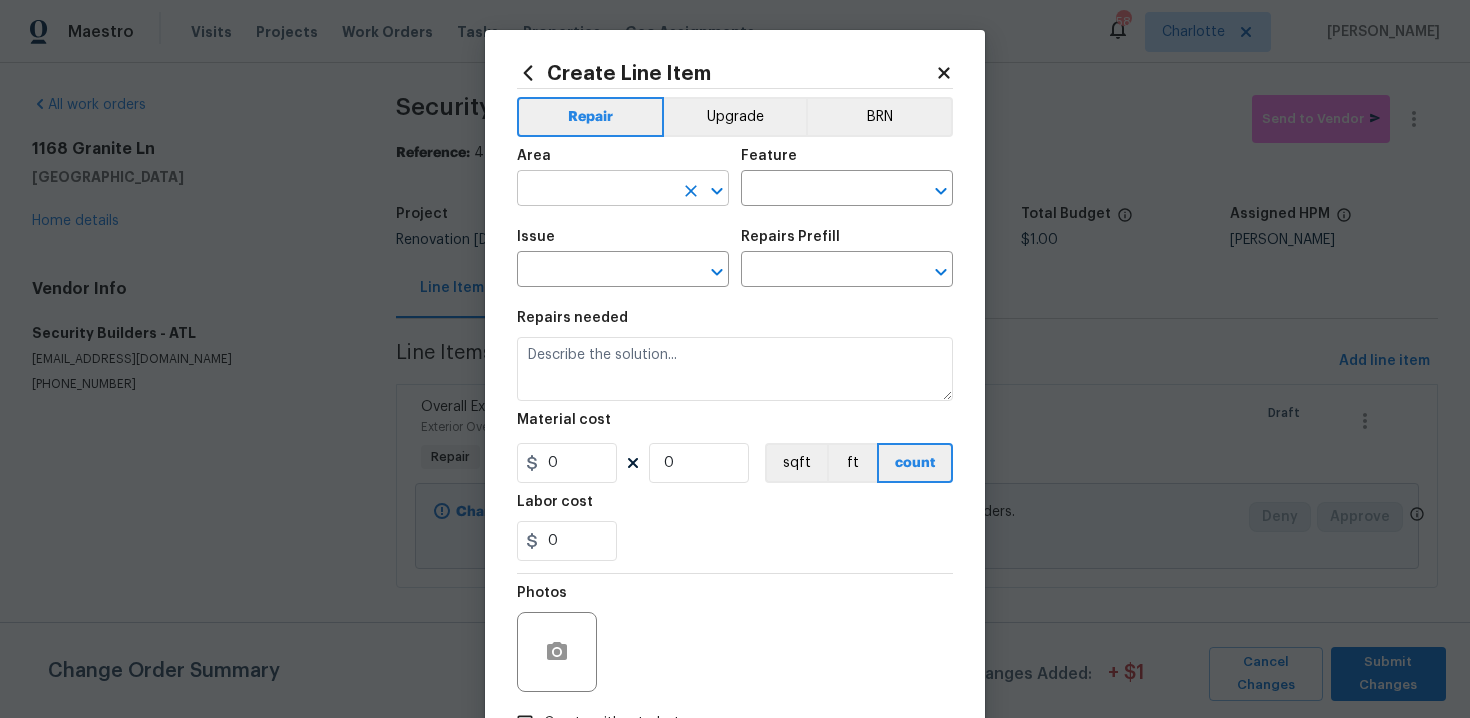 click at bounding box center (595, 190) 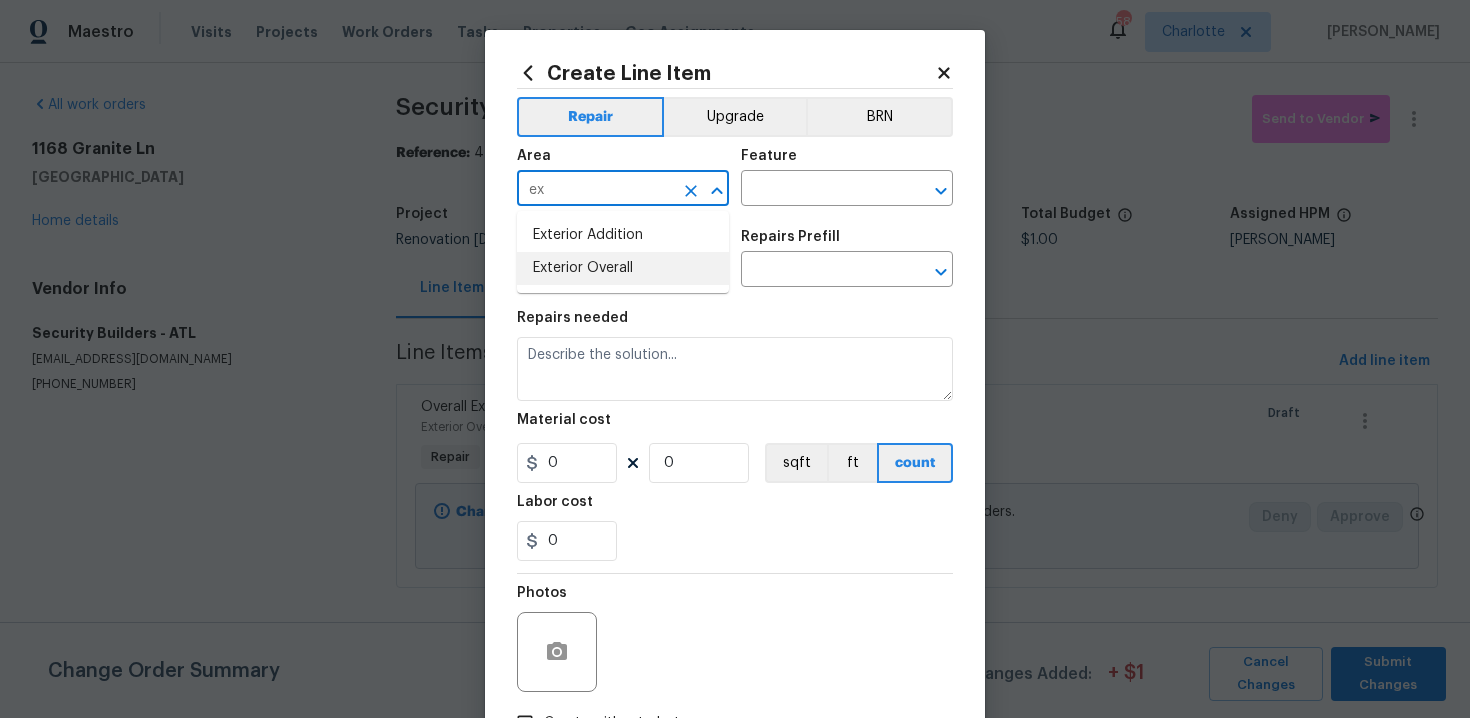 click on "Exterior Overall" at bounding box center [623, 268] 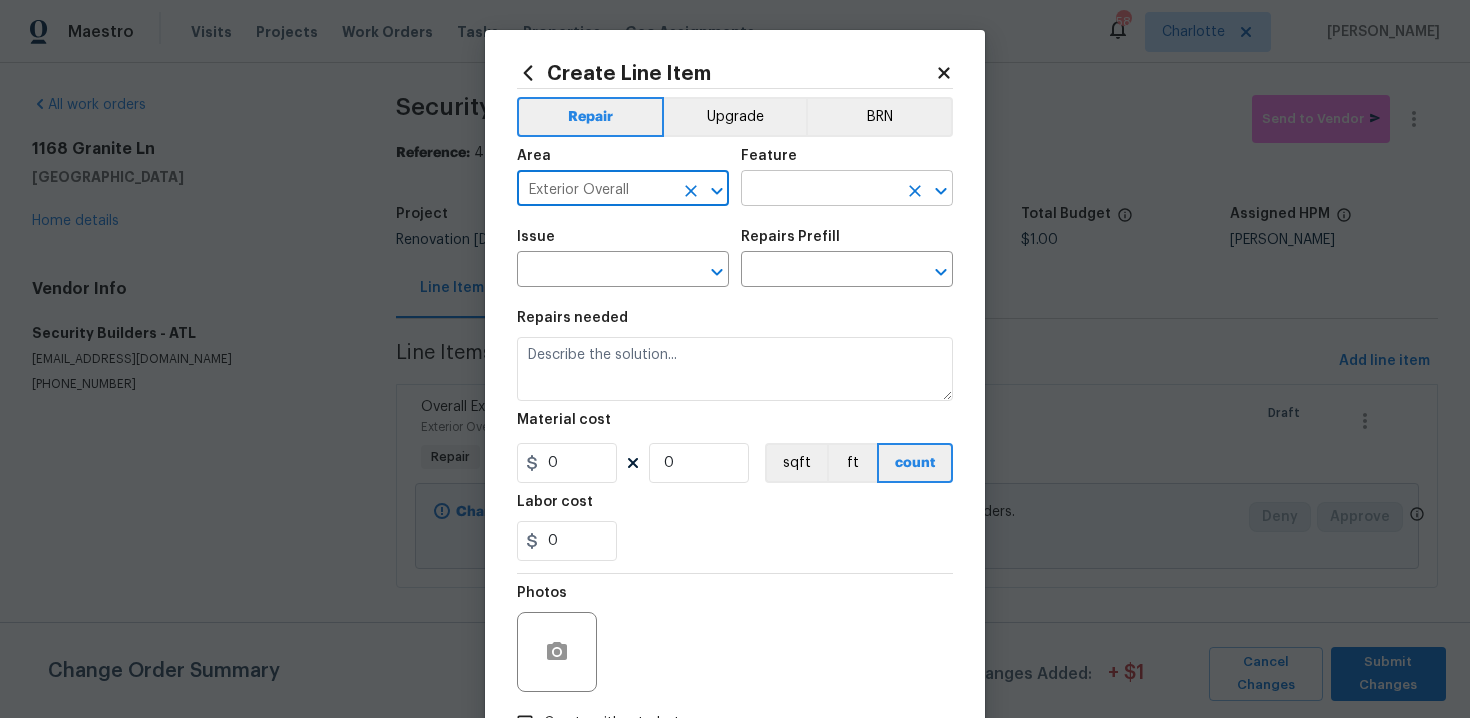 type on "Exterior Overall" 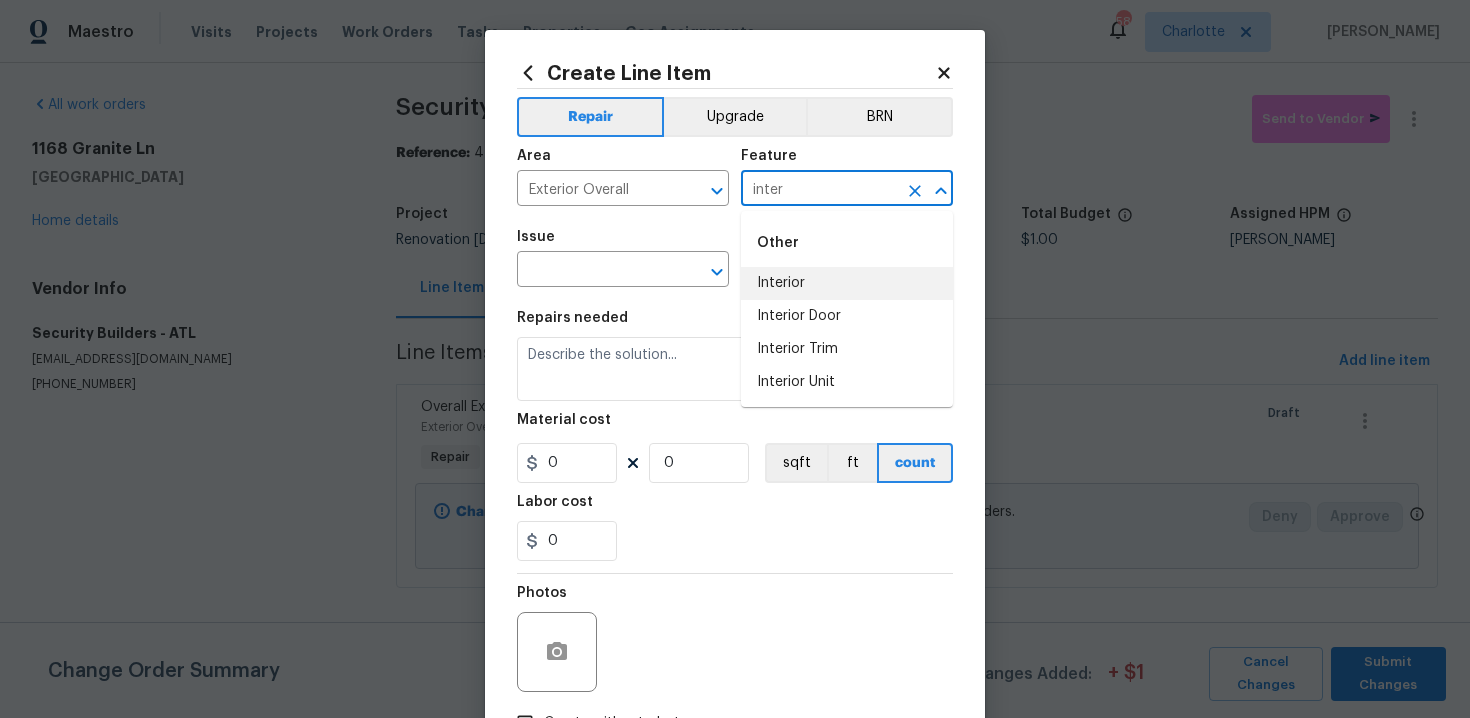 click on "Interior" at bounding box center [847, 283] 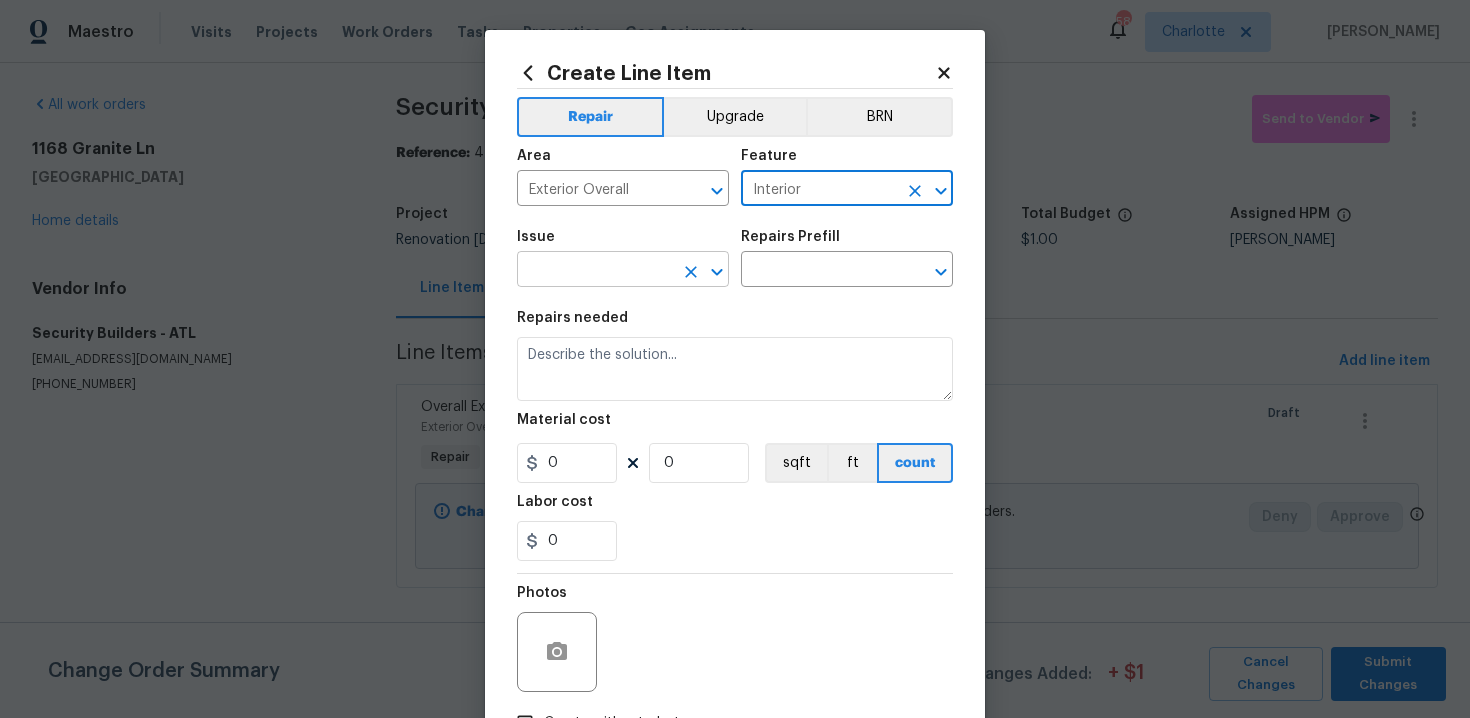 type on "Interior" 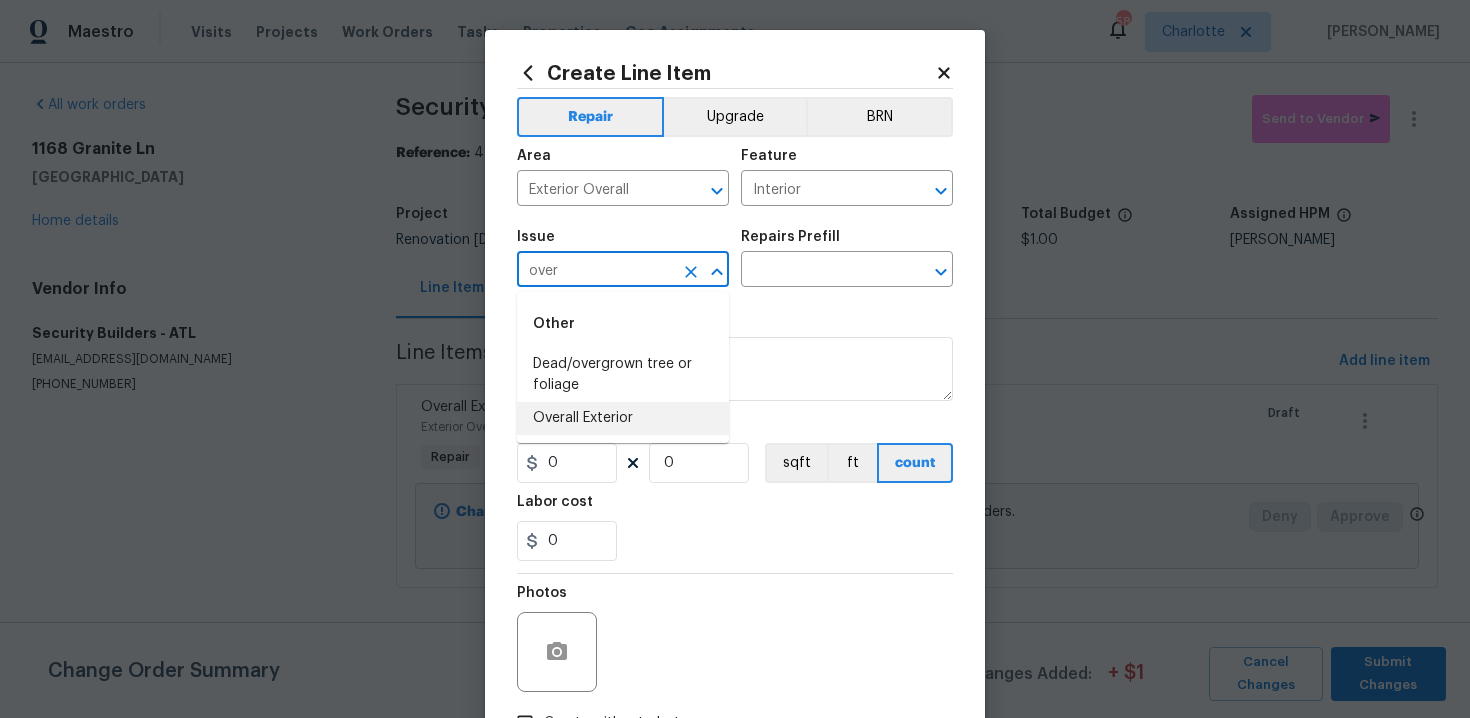 click on "Overall Exterior" at bounding box center (623, 418) 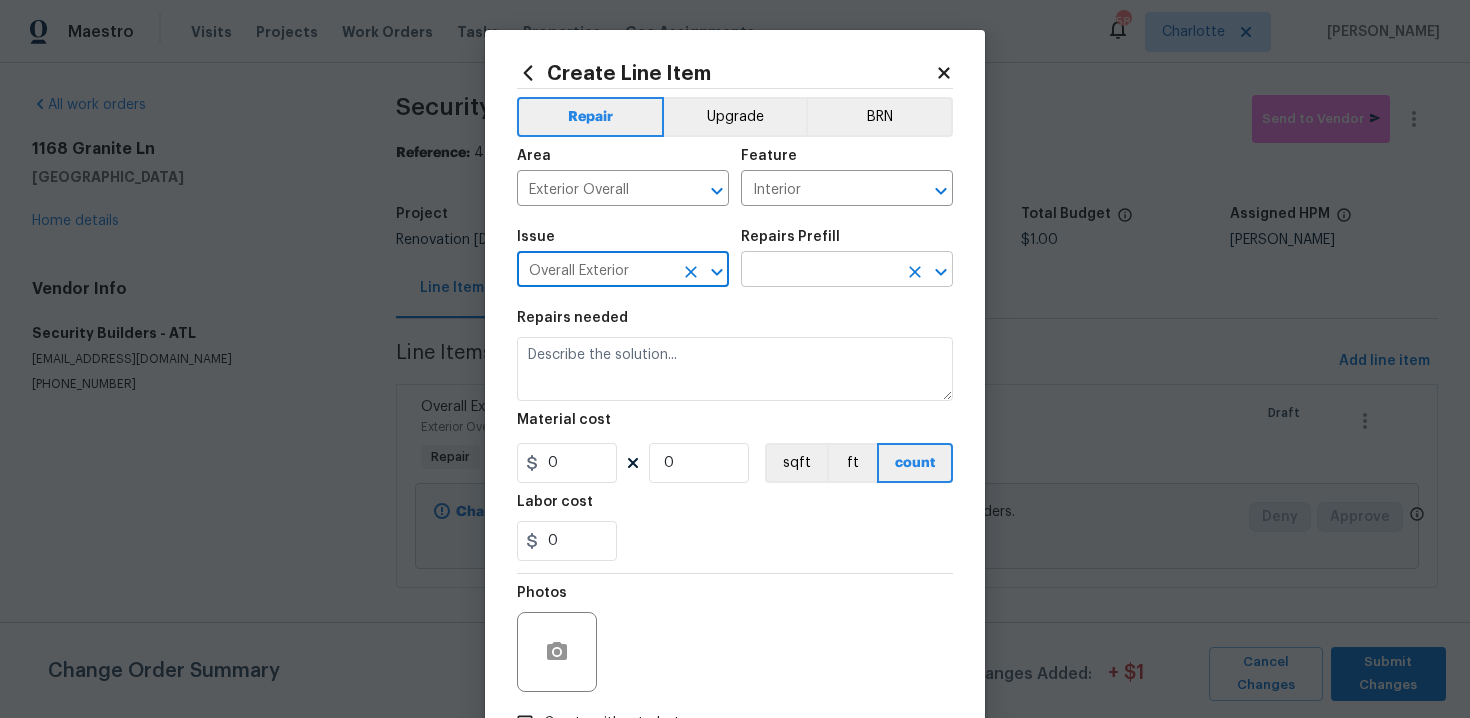 type on "Overall Exterior" 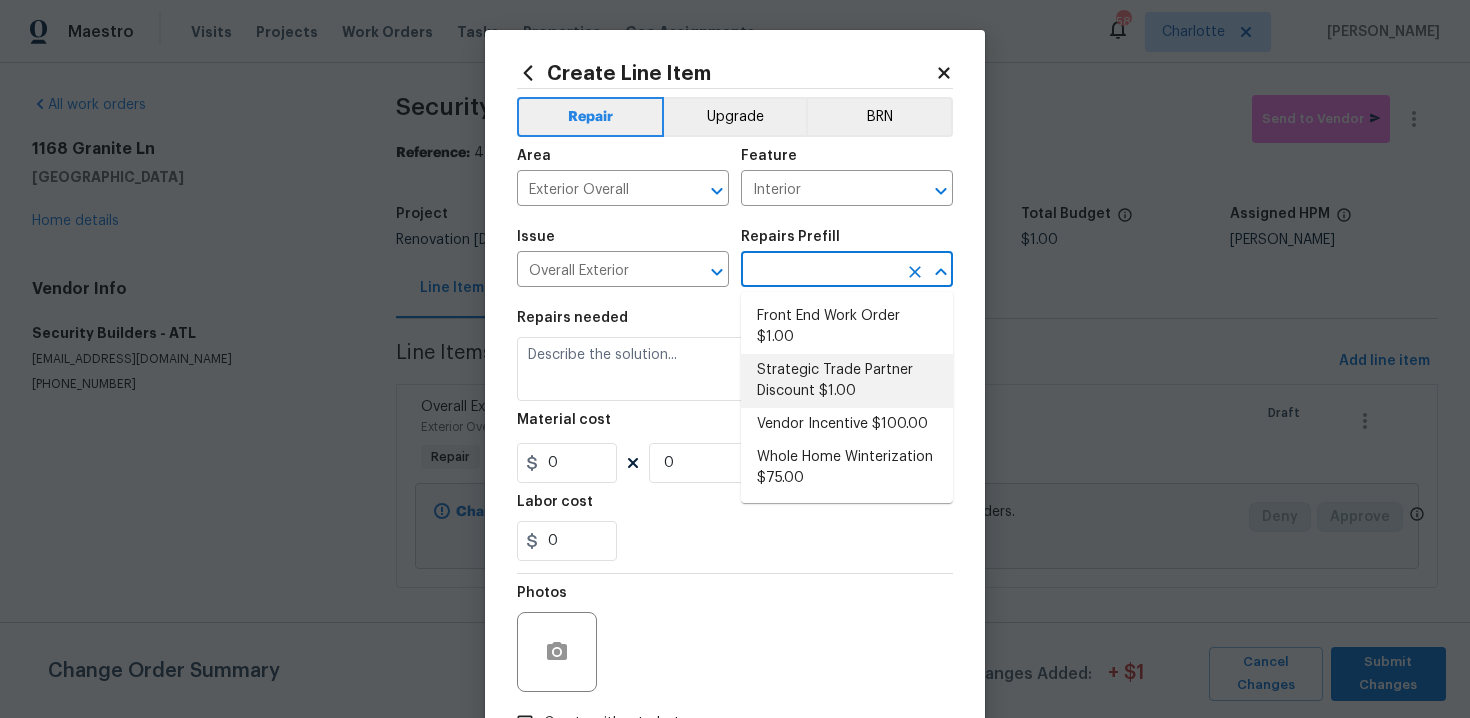 click on "Strategic Trade Partner Discount $1.00" at bounding box center [847, 381] 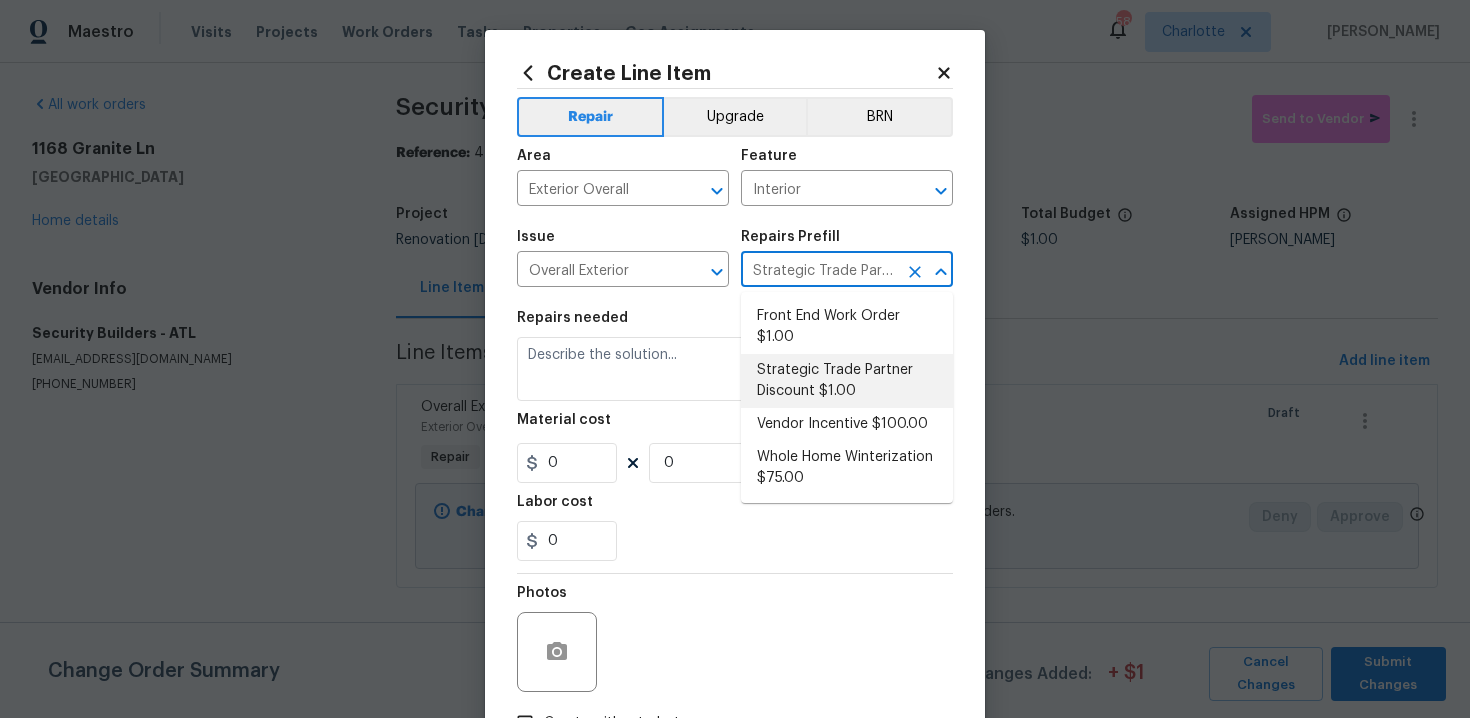 type on "Calculate and apply 5% STPP discount to the total of the work order as a negative cost" 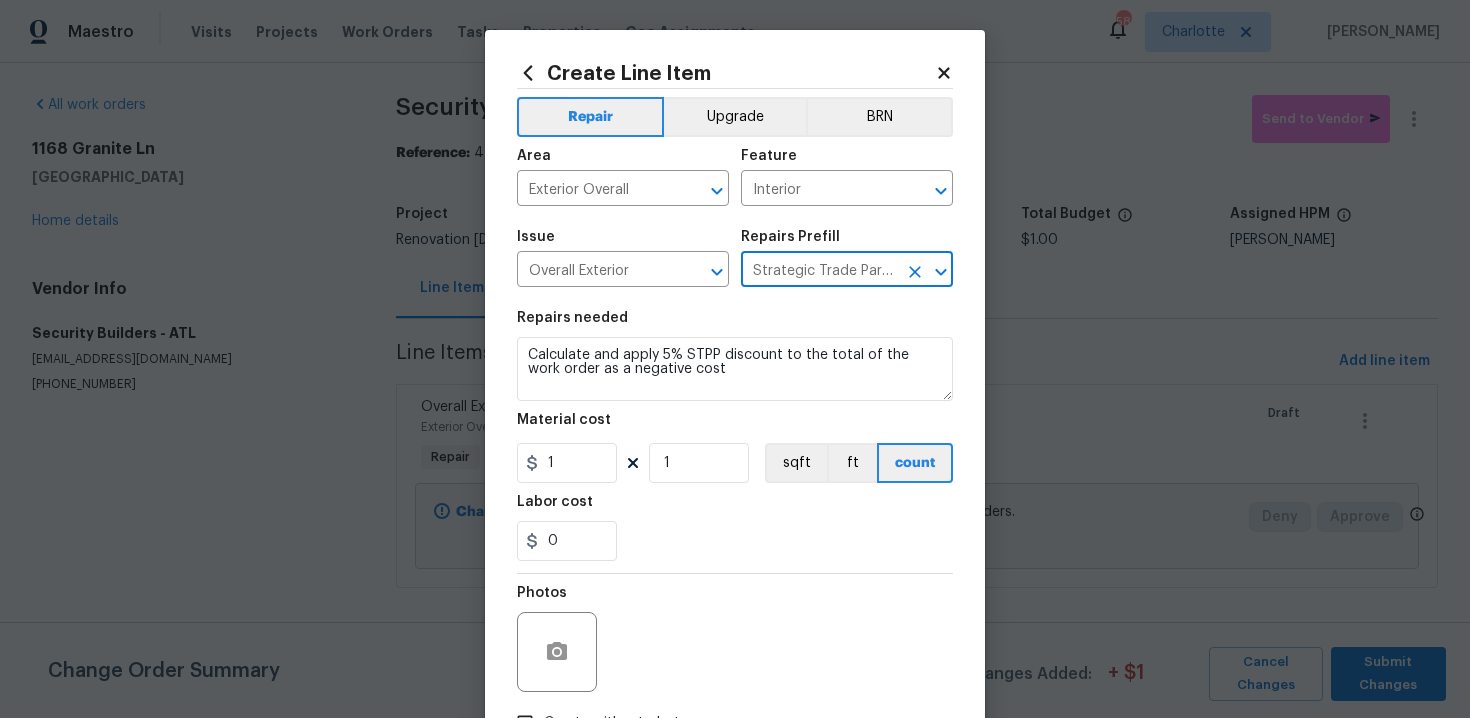 scroll, scrollTop: 144, scrollLeft: 0, axis: vertical 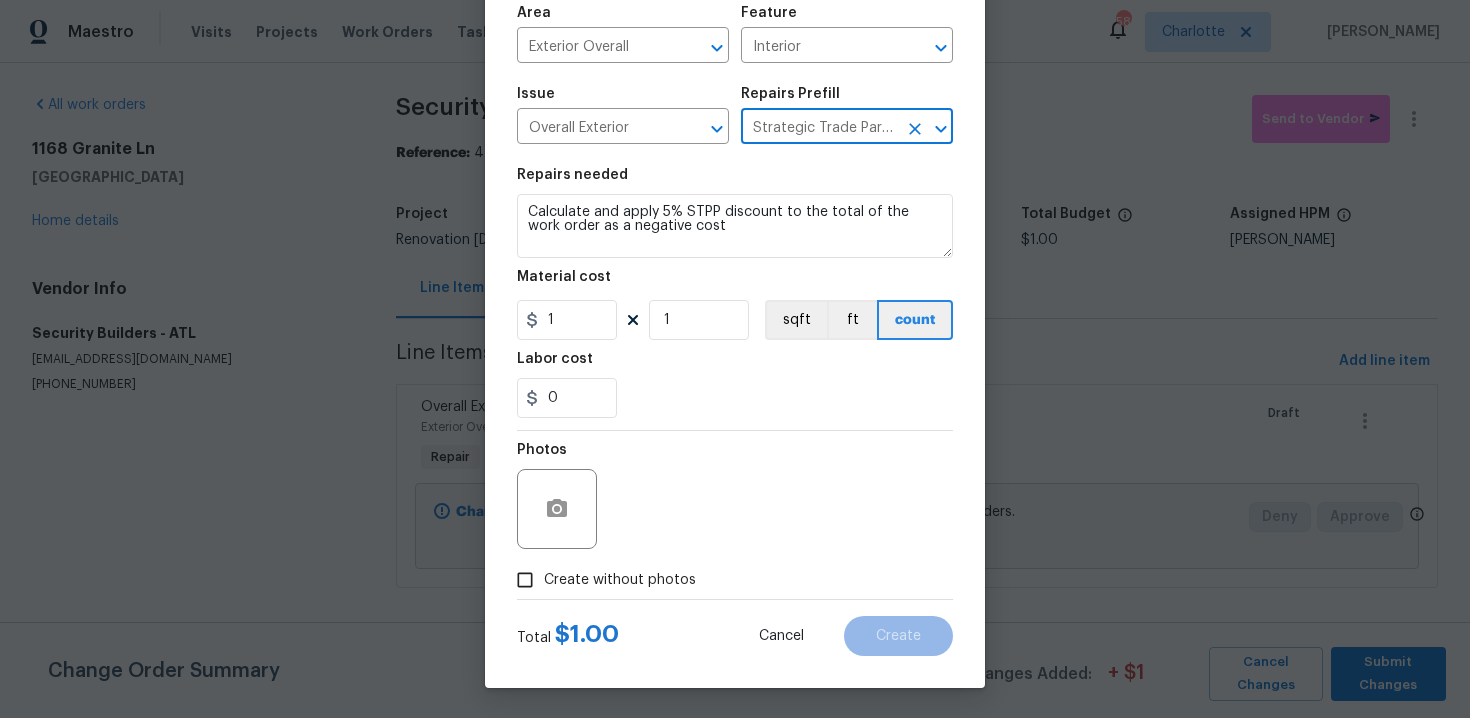 click on "Create without photos" at bounding box center [620, 580] 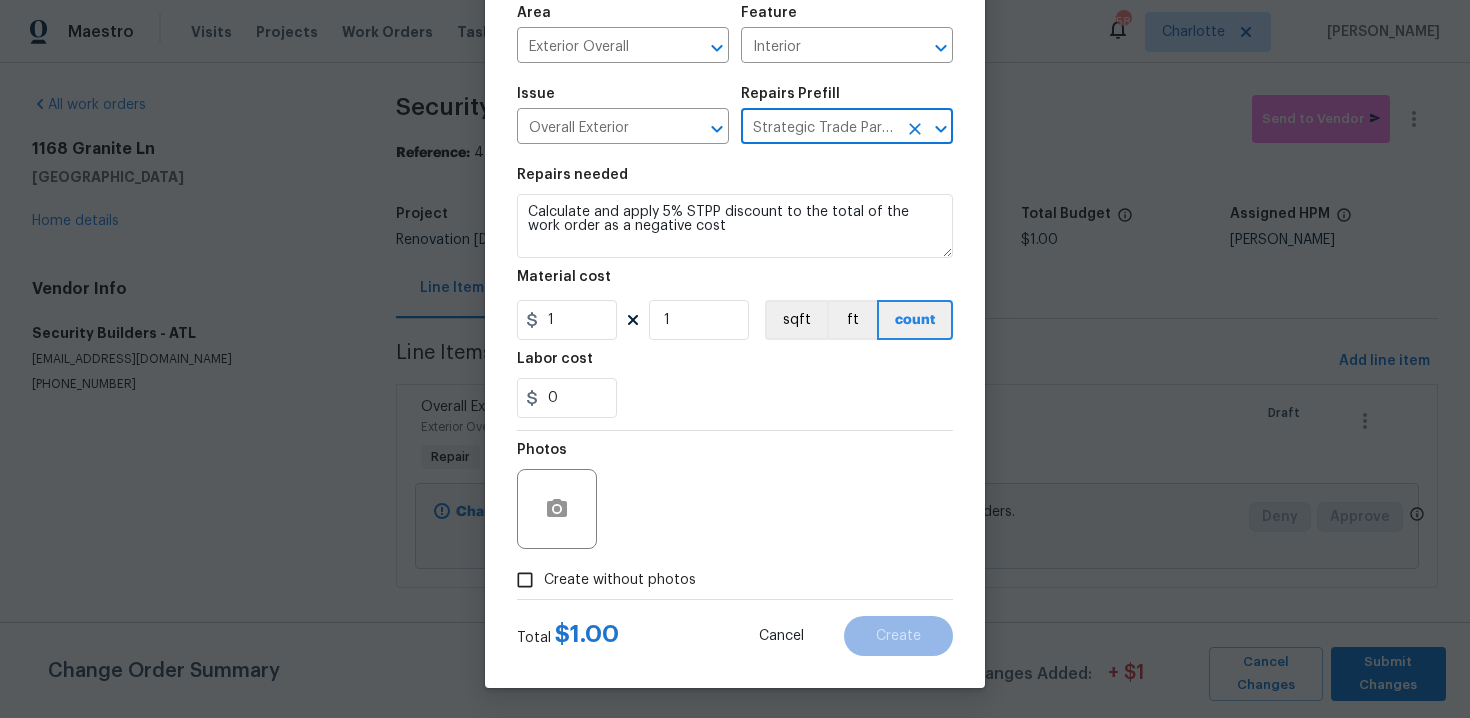 click on "Create without photos" at bounding box center [525, 580] 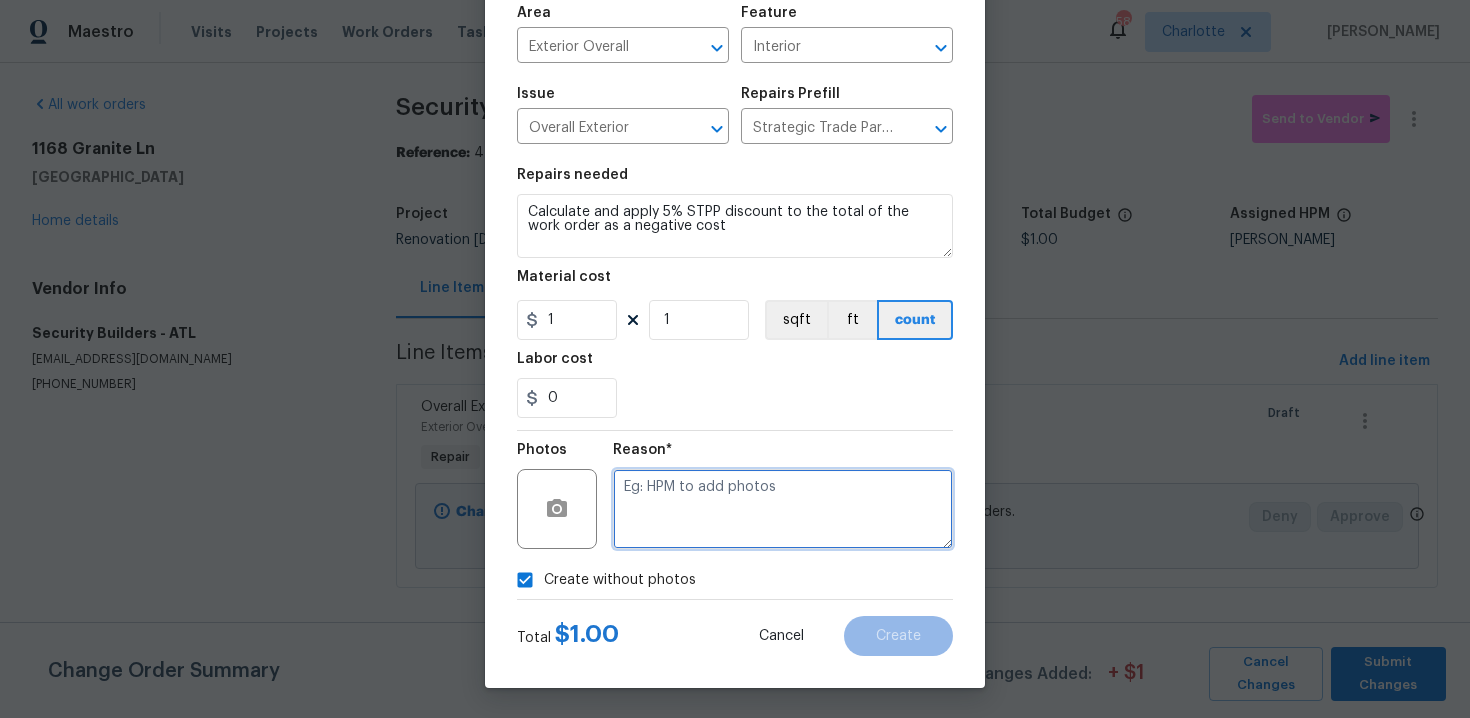 click at bounding box center (783, 509) 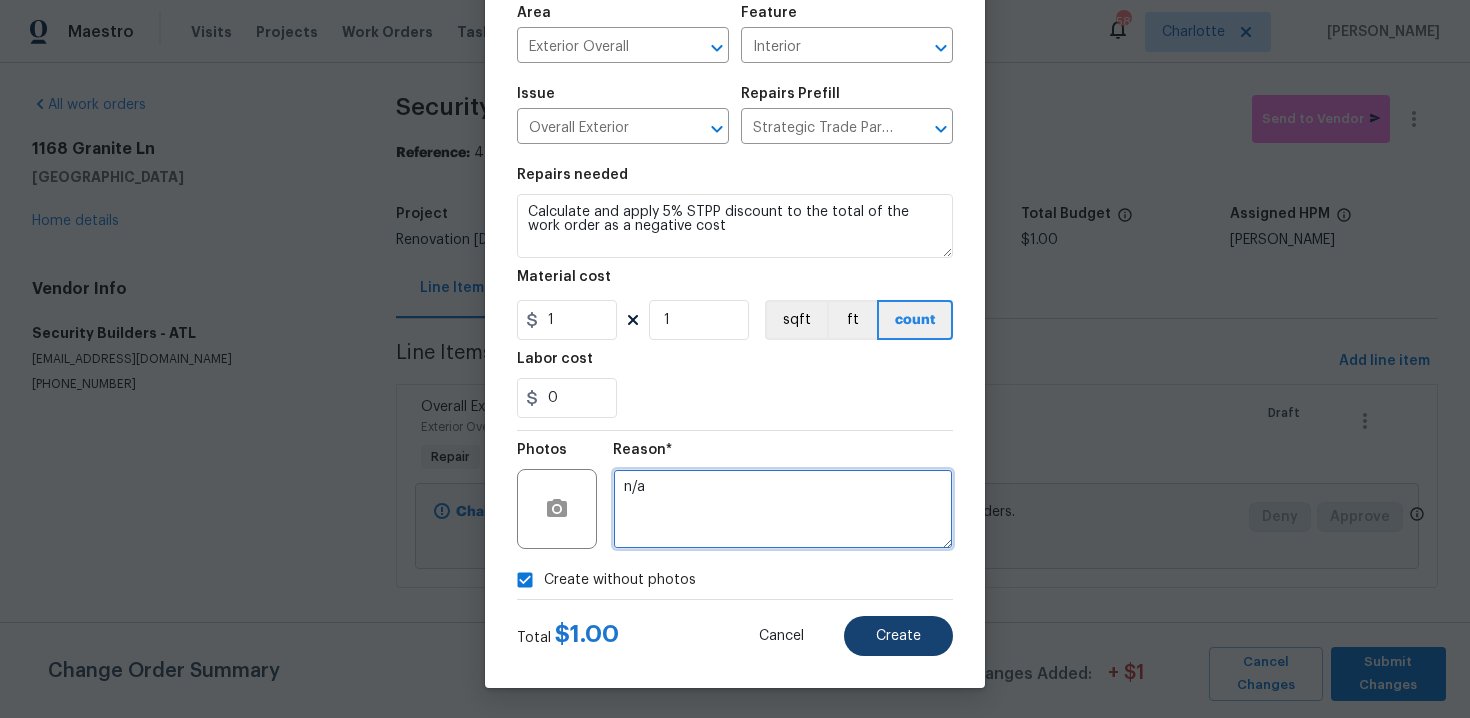 type on "n/a" 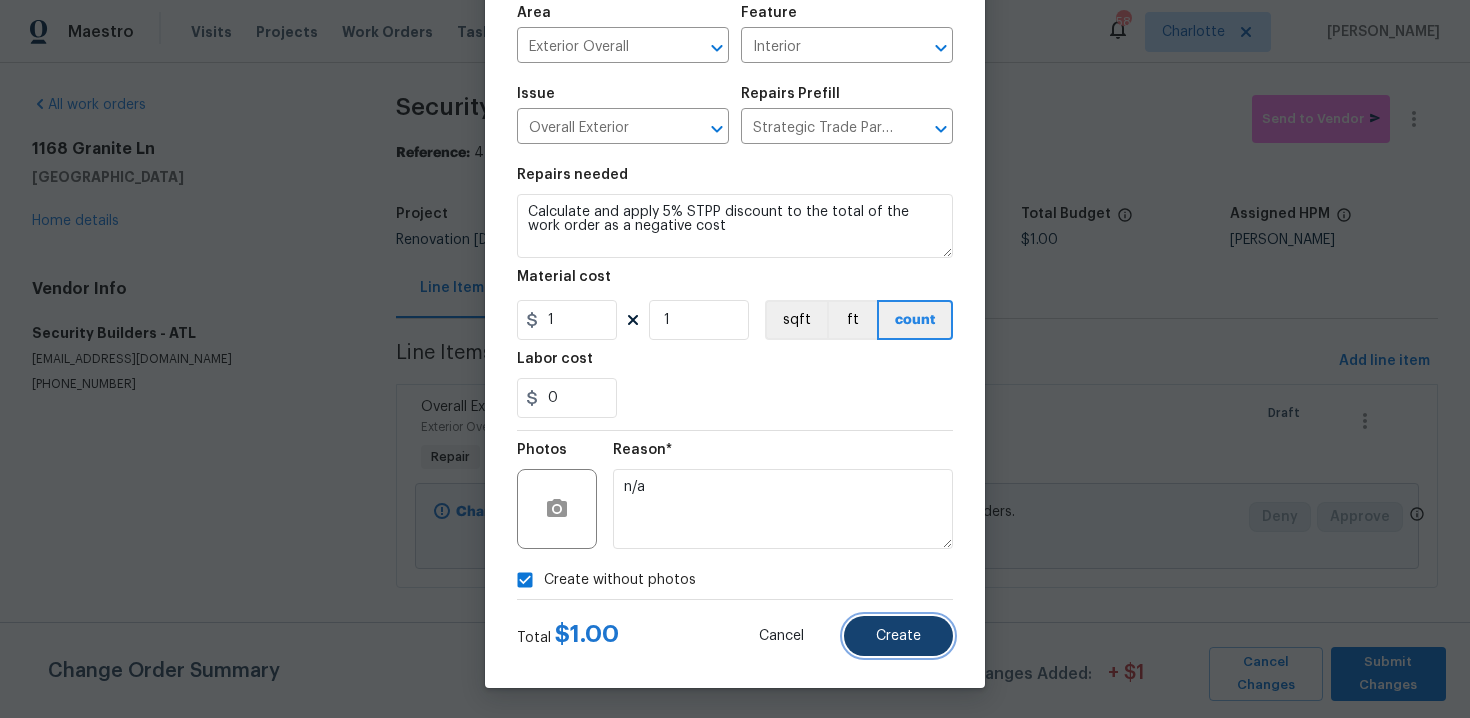 click on "Create" at bounding box center [898, 636] 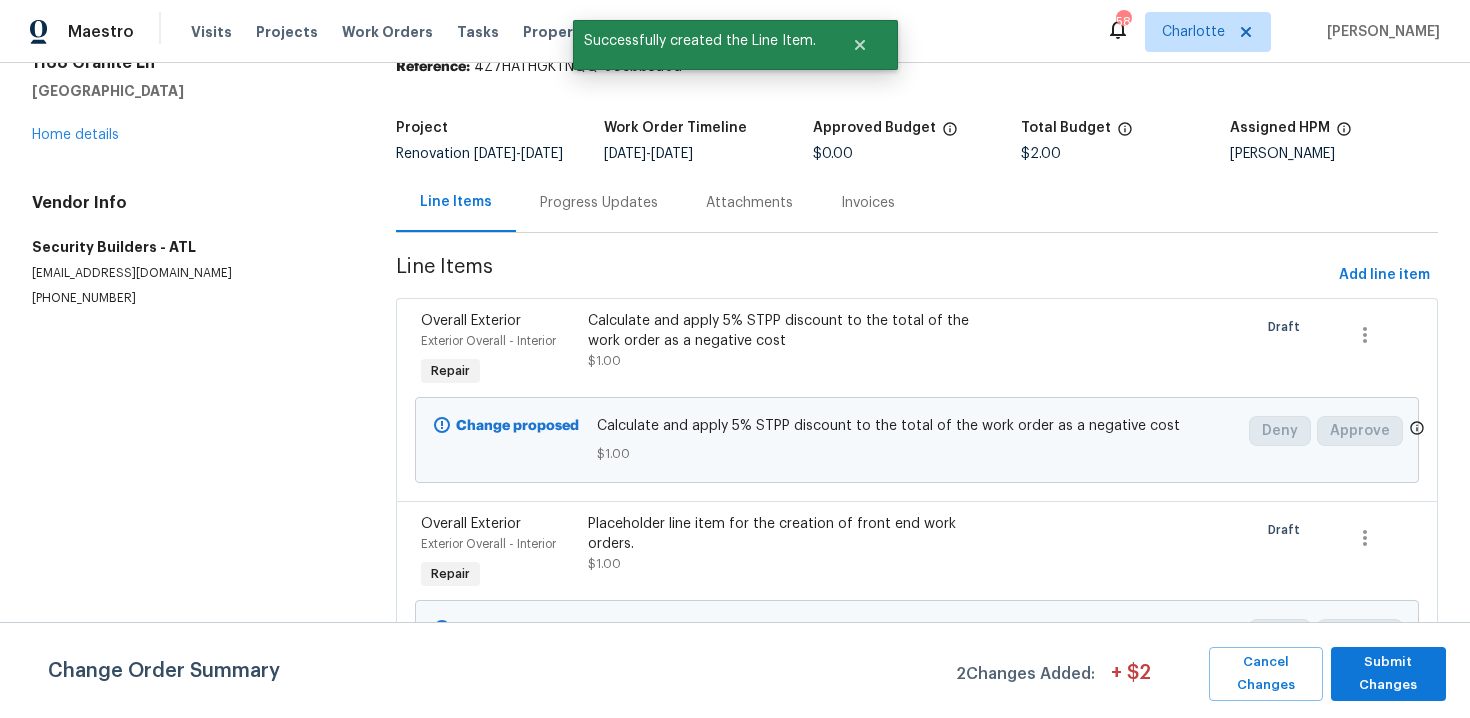 scroll, scrollTop: 144, scrollLeft: 0, axis: vertical 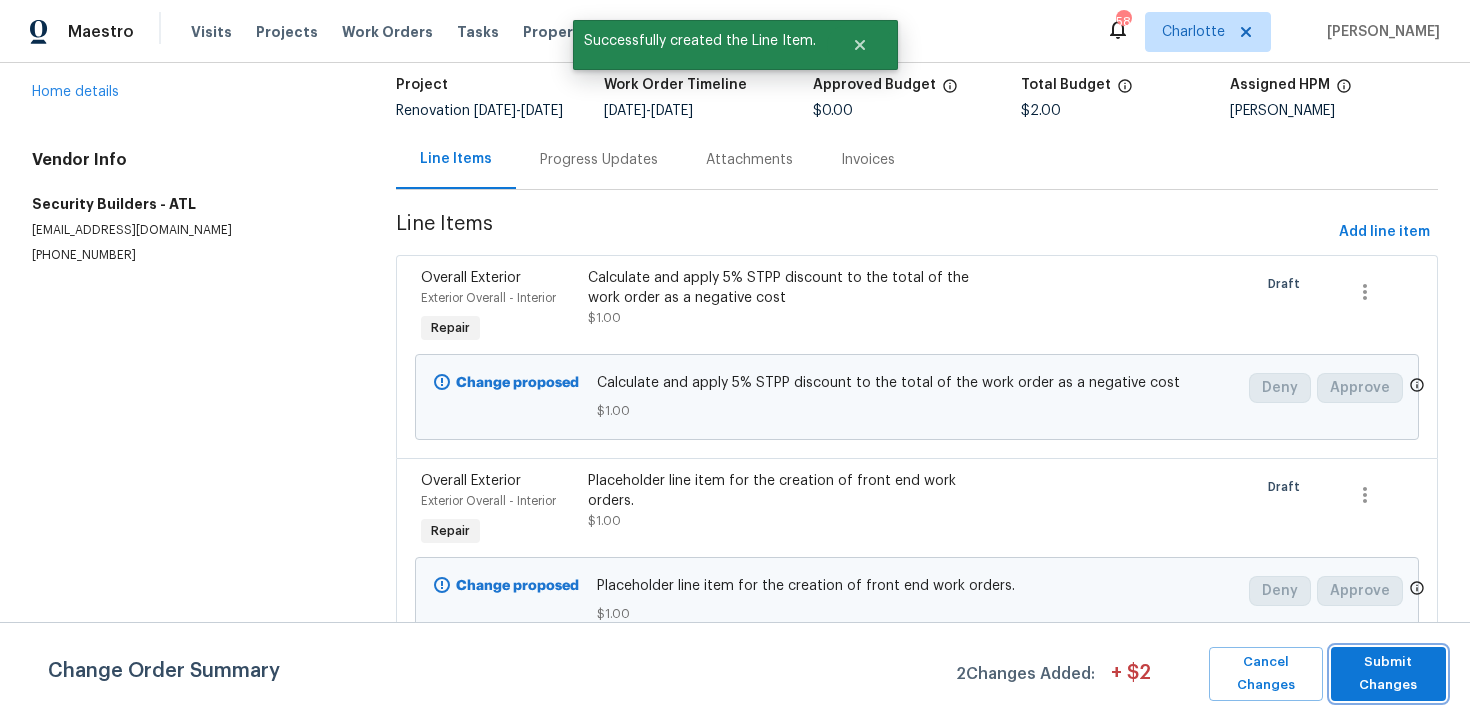 click on "Submit Changes" at bounding box center (1388, 674) 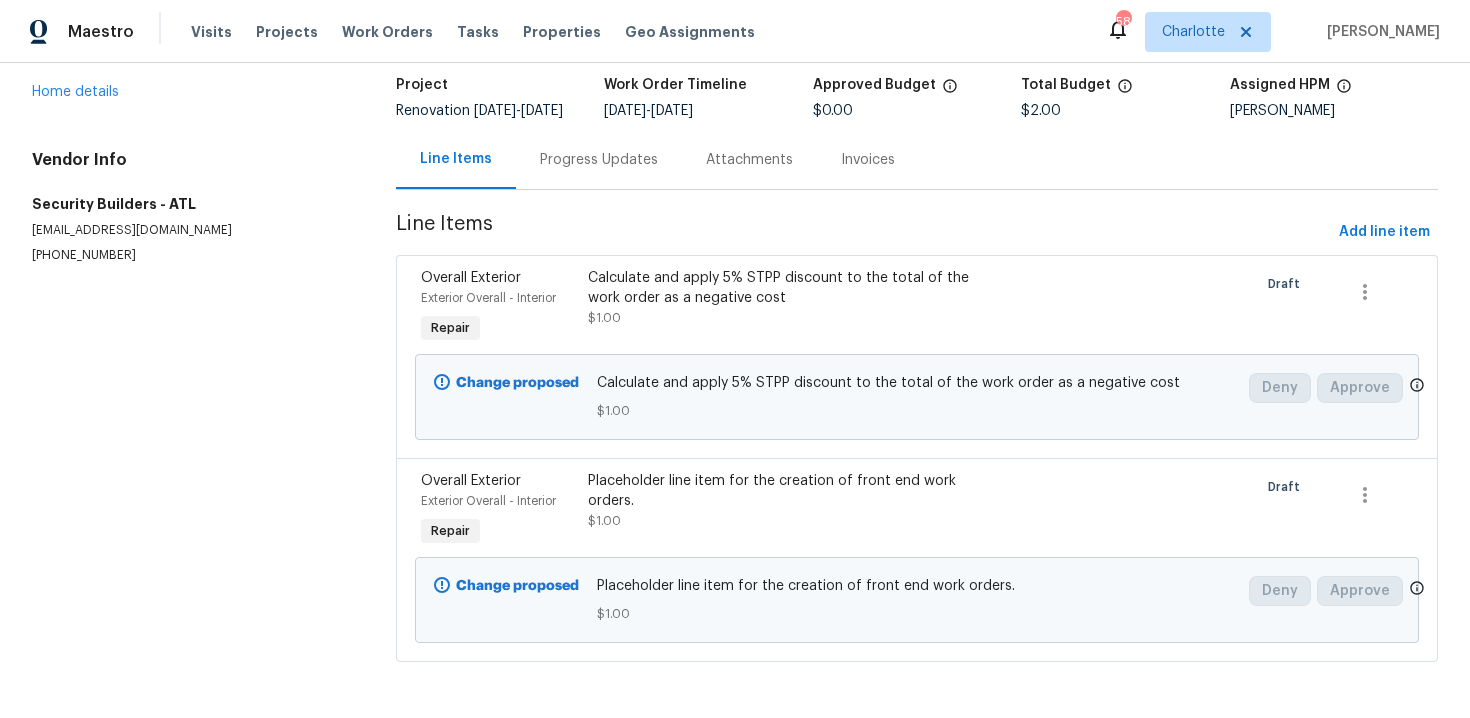 scroll, scrollTop: 0, scrollLeft: 0, axis: both 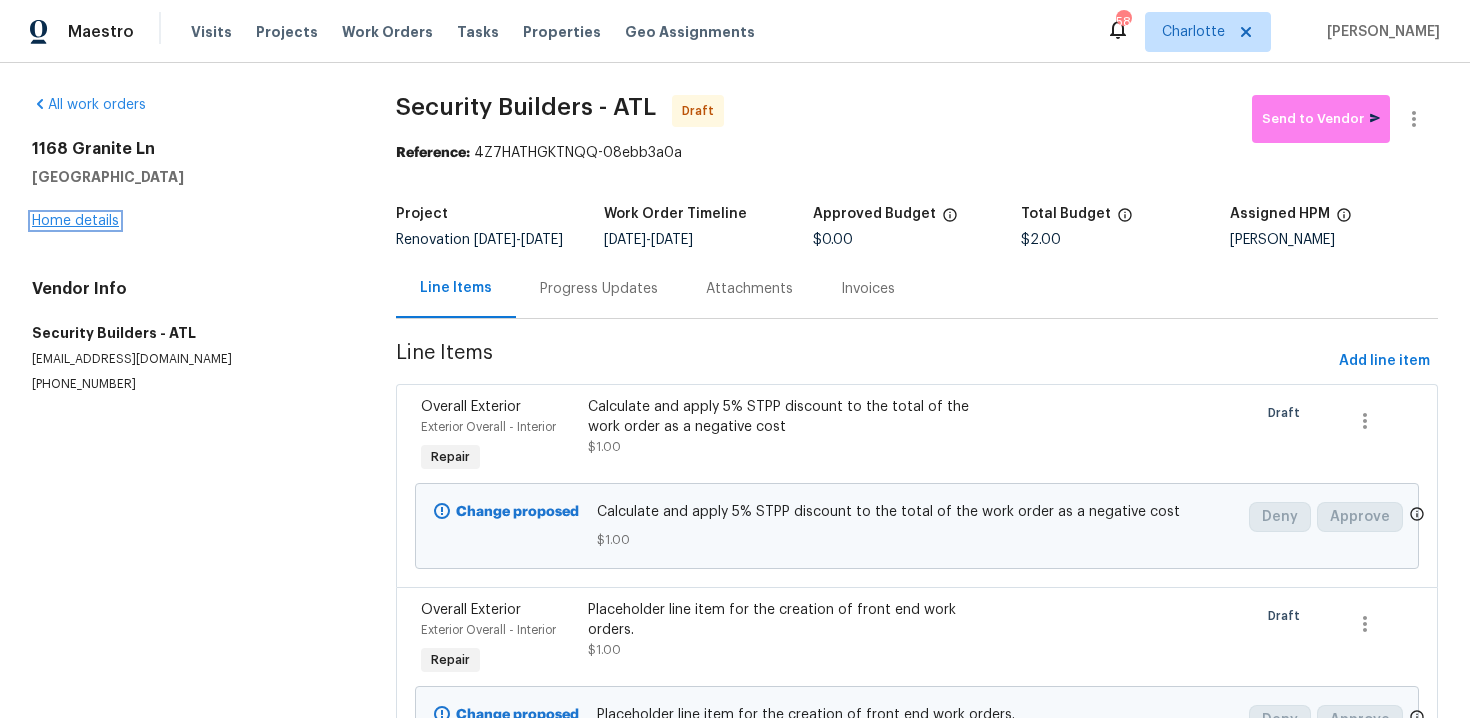 click on "Home details" at bounding box center [75, 221] 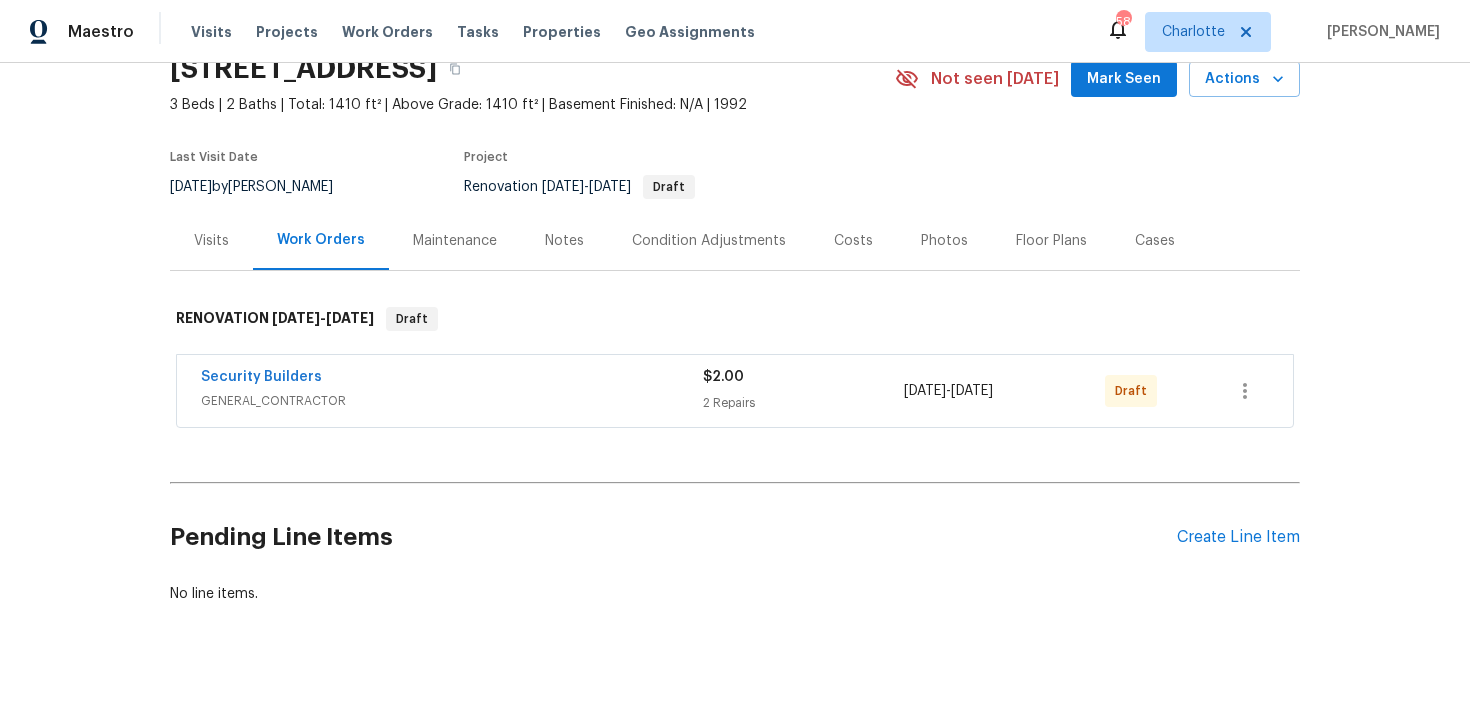 scroll, scrollTop: 114, scrollLeft: 0, axis: vertical 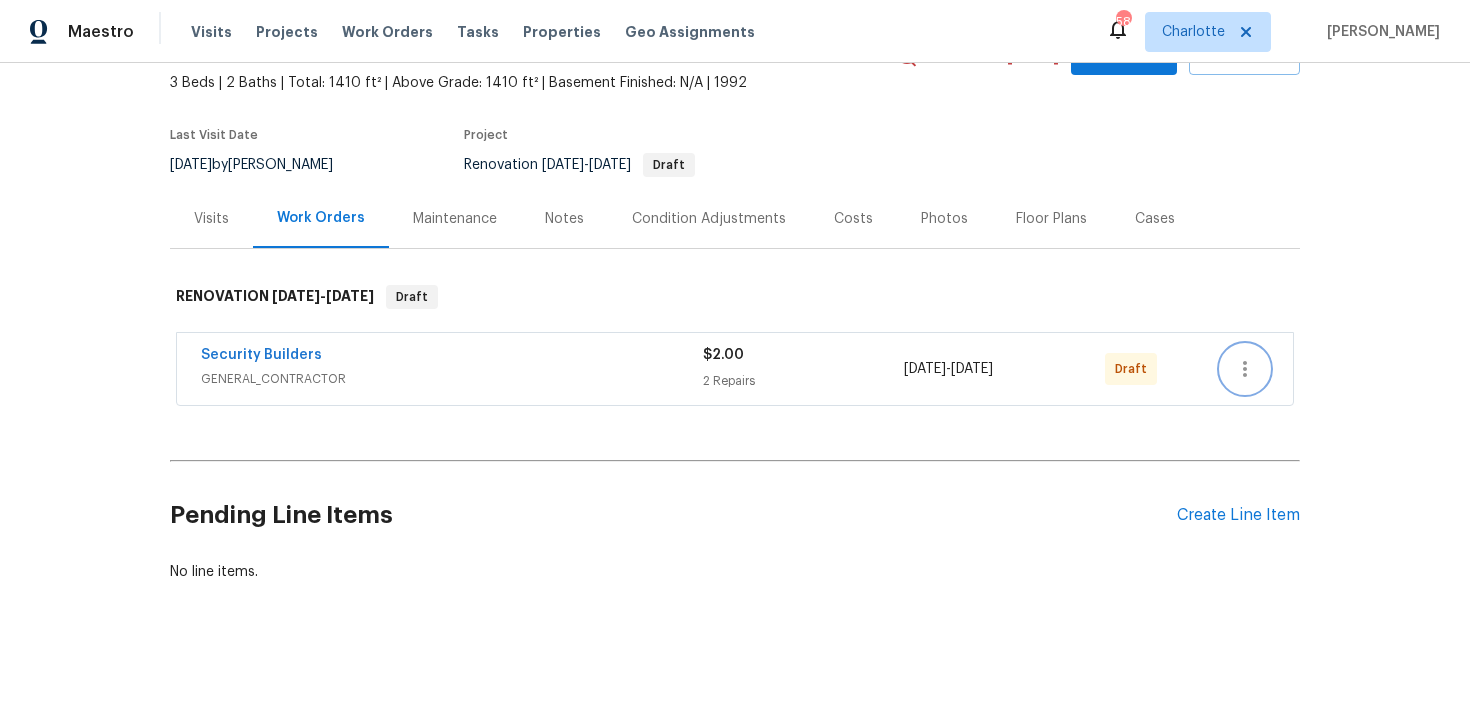 click 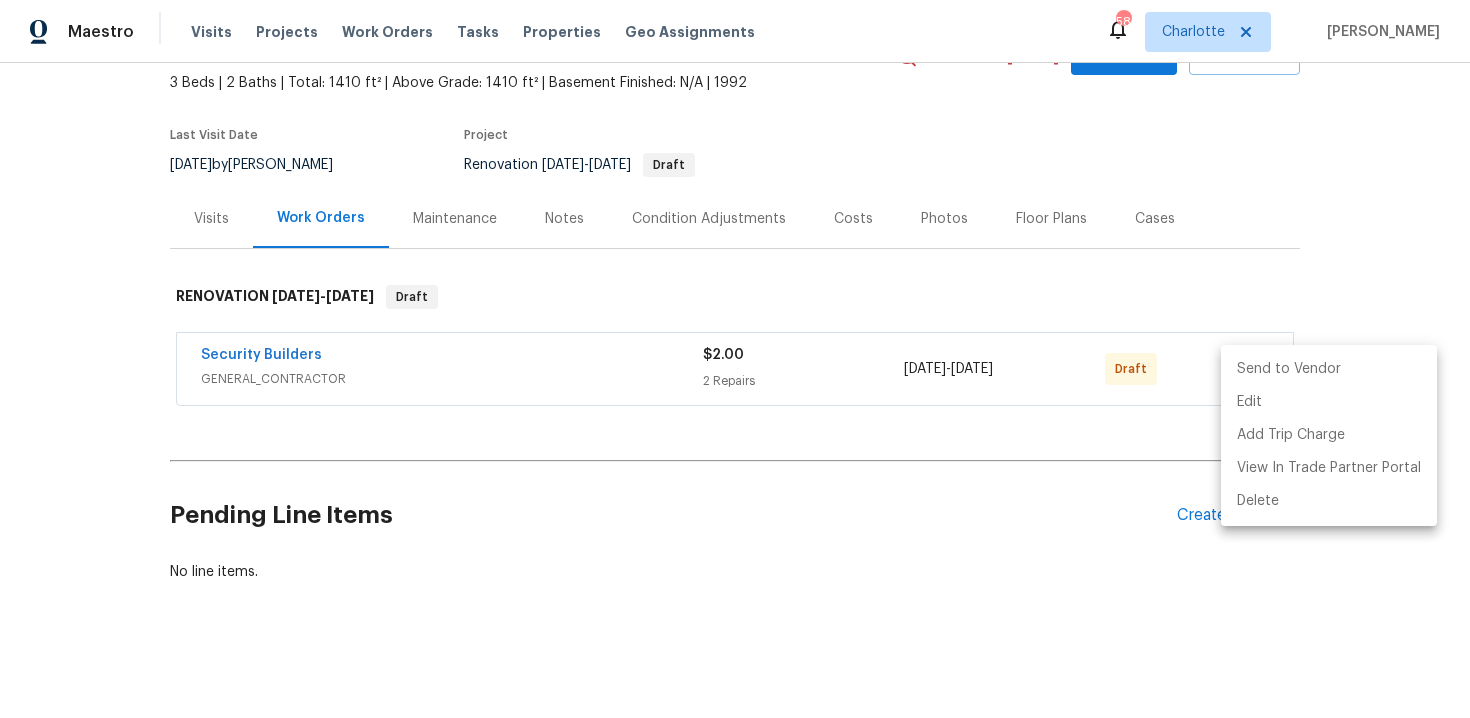 click on "Send to Vendor" at bounding box center (1329, 369) 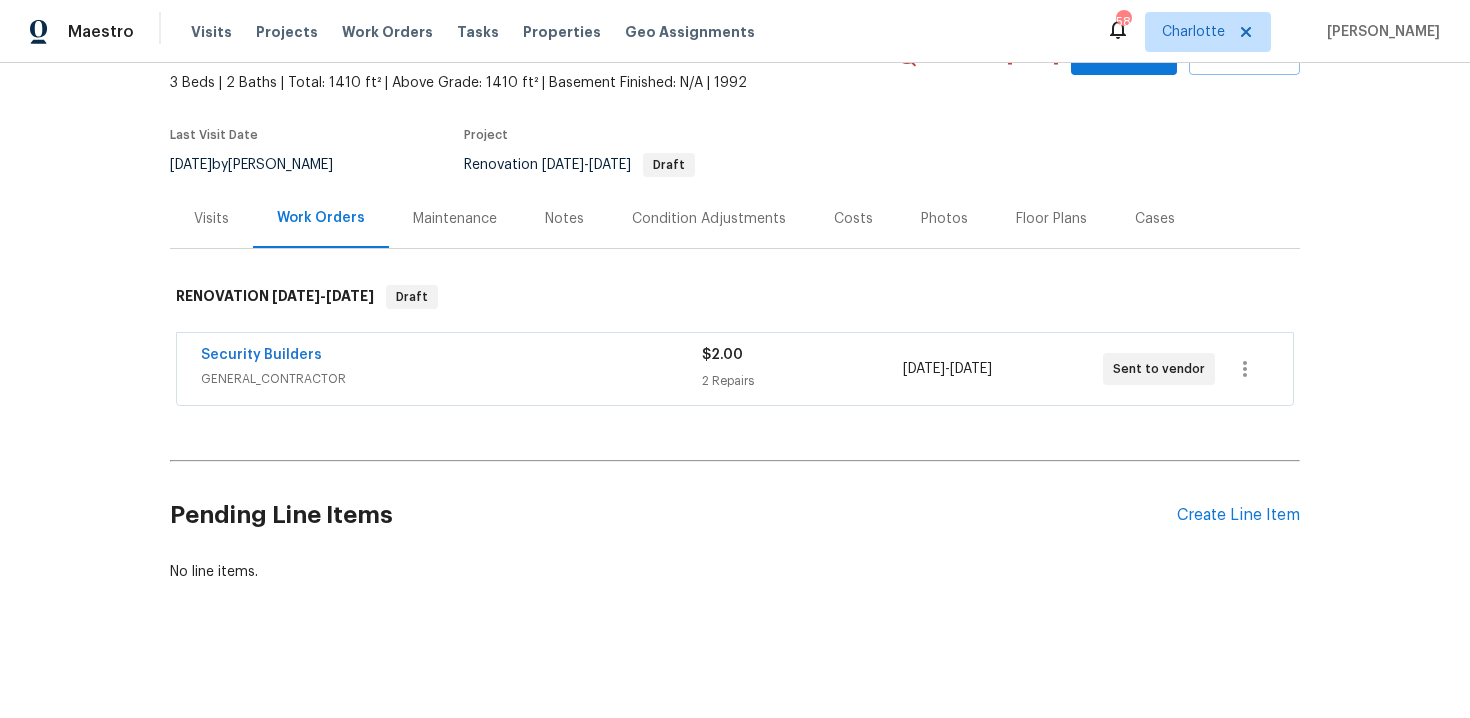 click on "Edit Add Trip Charge View In Trade Partner Portal Delete" at bounding box center [735, 359] 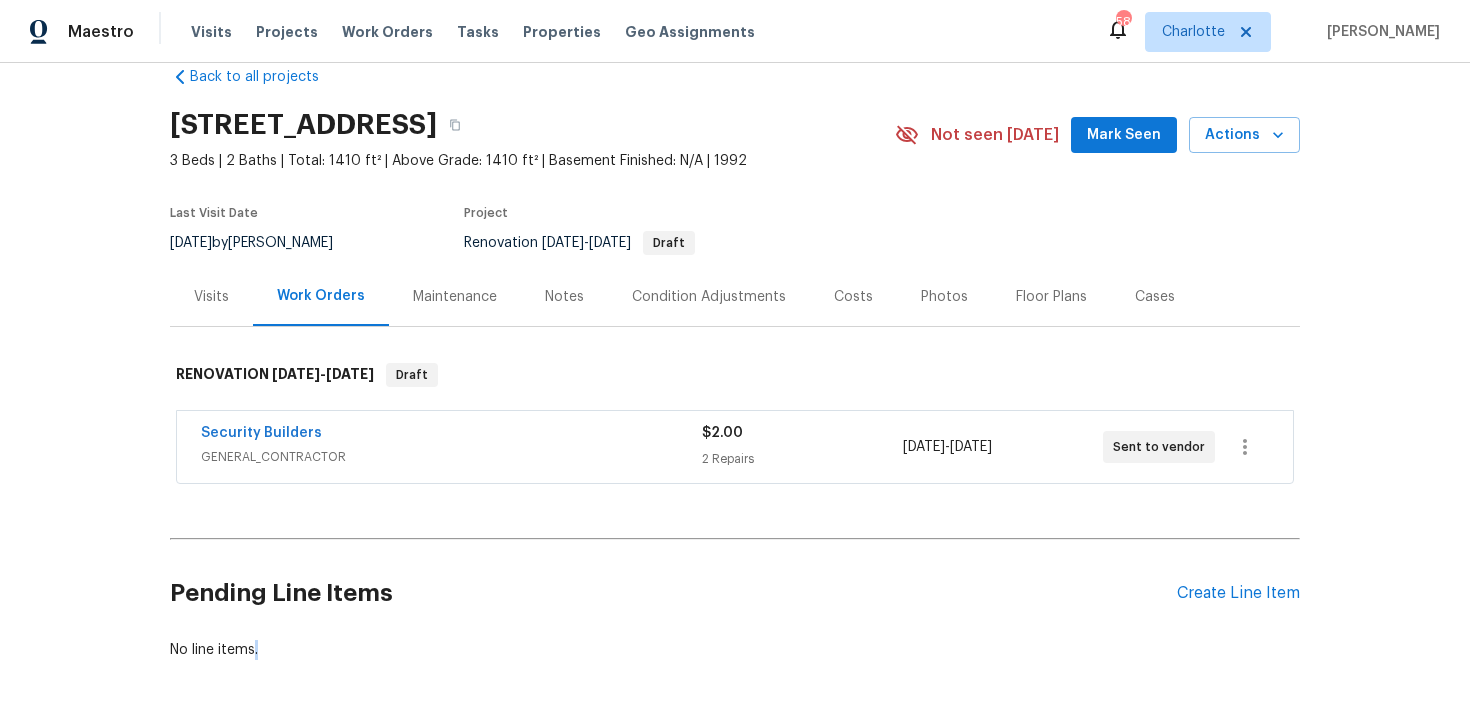 scroll, scrollTop: 0, scrollLeft: 0, axis: both 